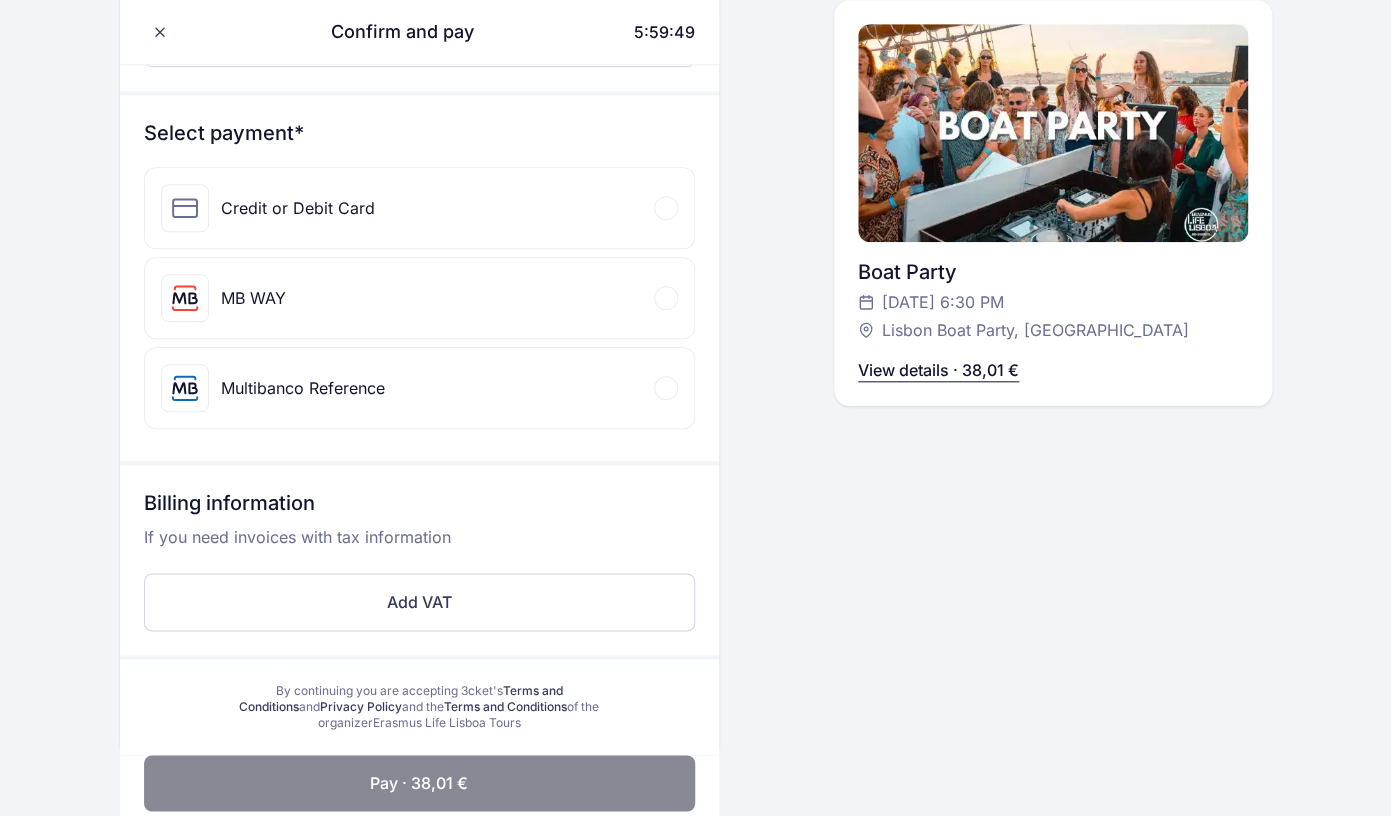 scroll, scrollTop: 525, scrollLeft: 0, axis: vertical 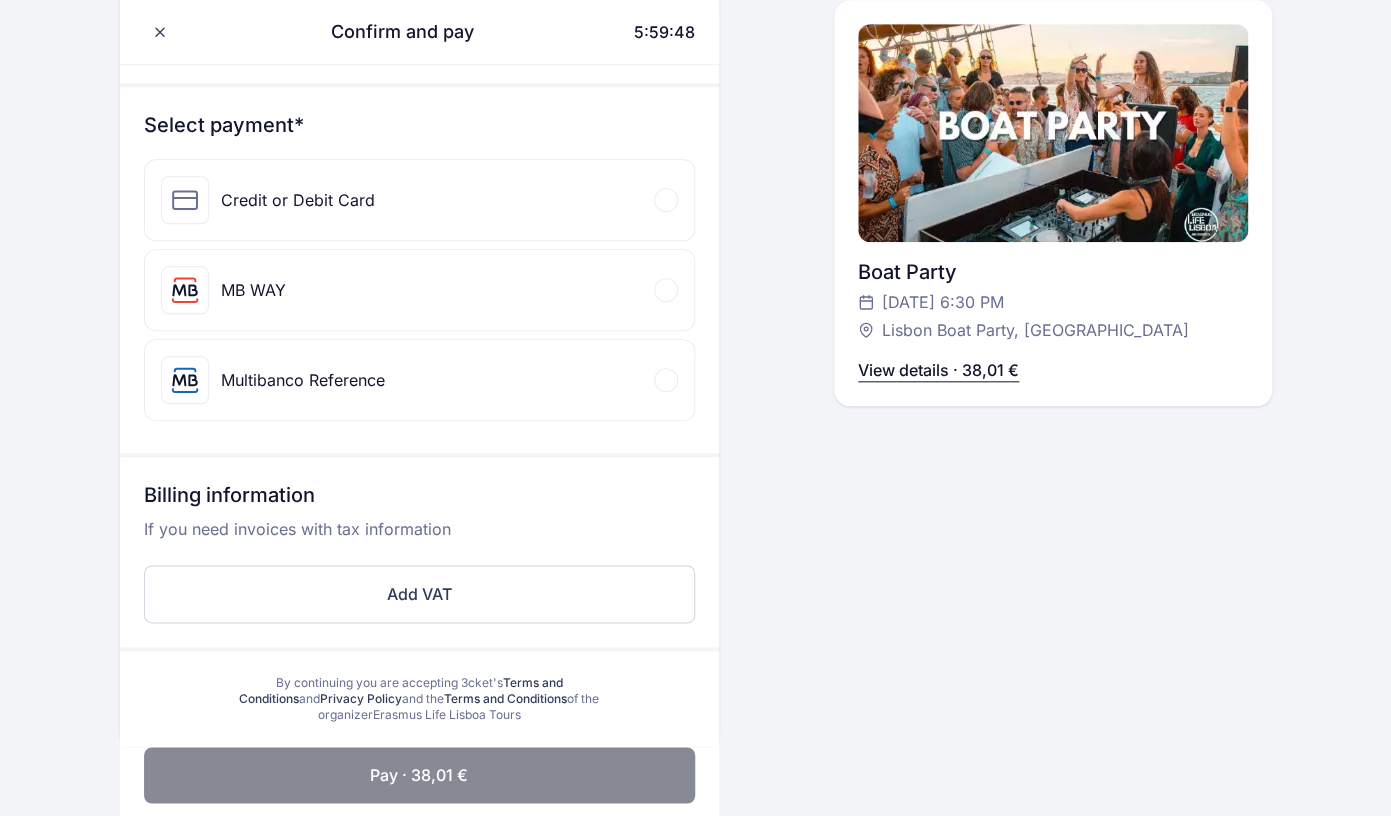 click on "Credit or Debit Card" at bounding box center [419, 200] 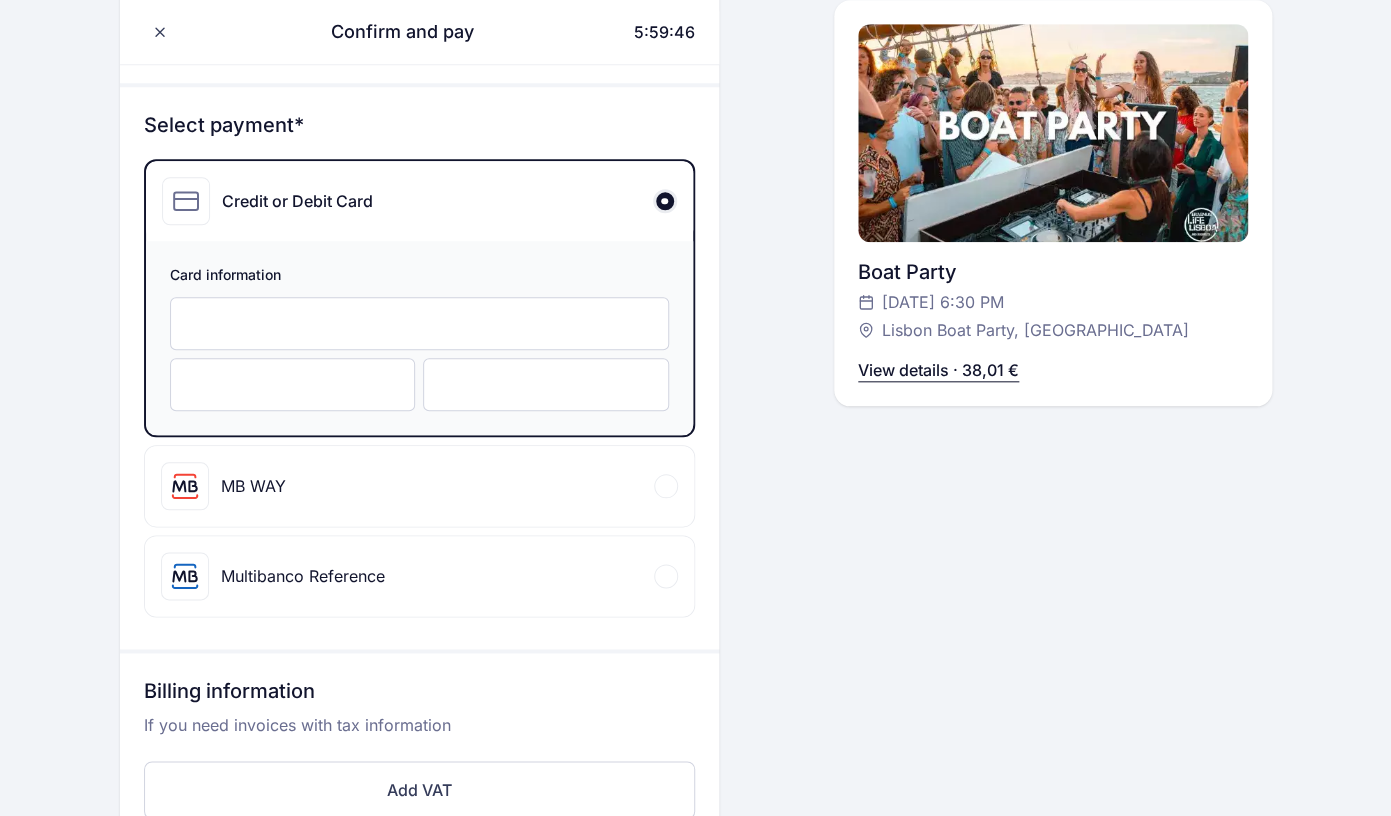 click at bounding box center (419, 323) 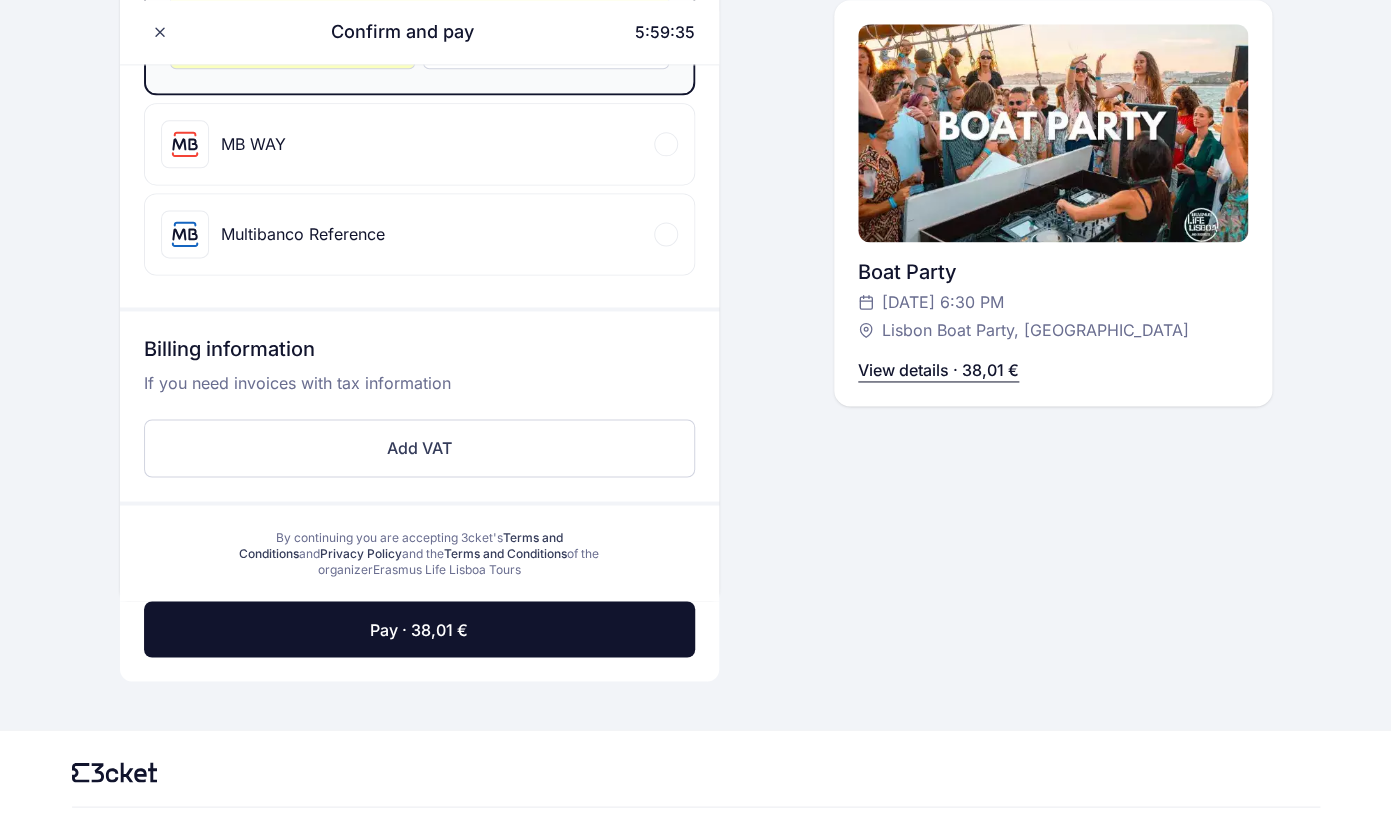 scroll, scrollTop: 939, scrollLeft: 0, axis: vertical 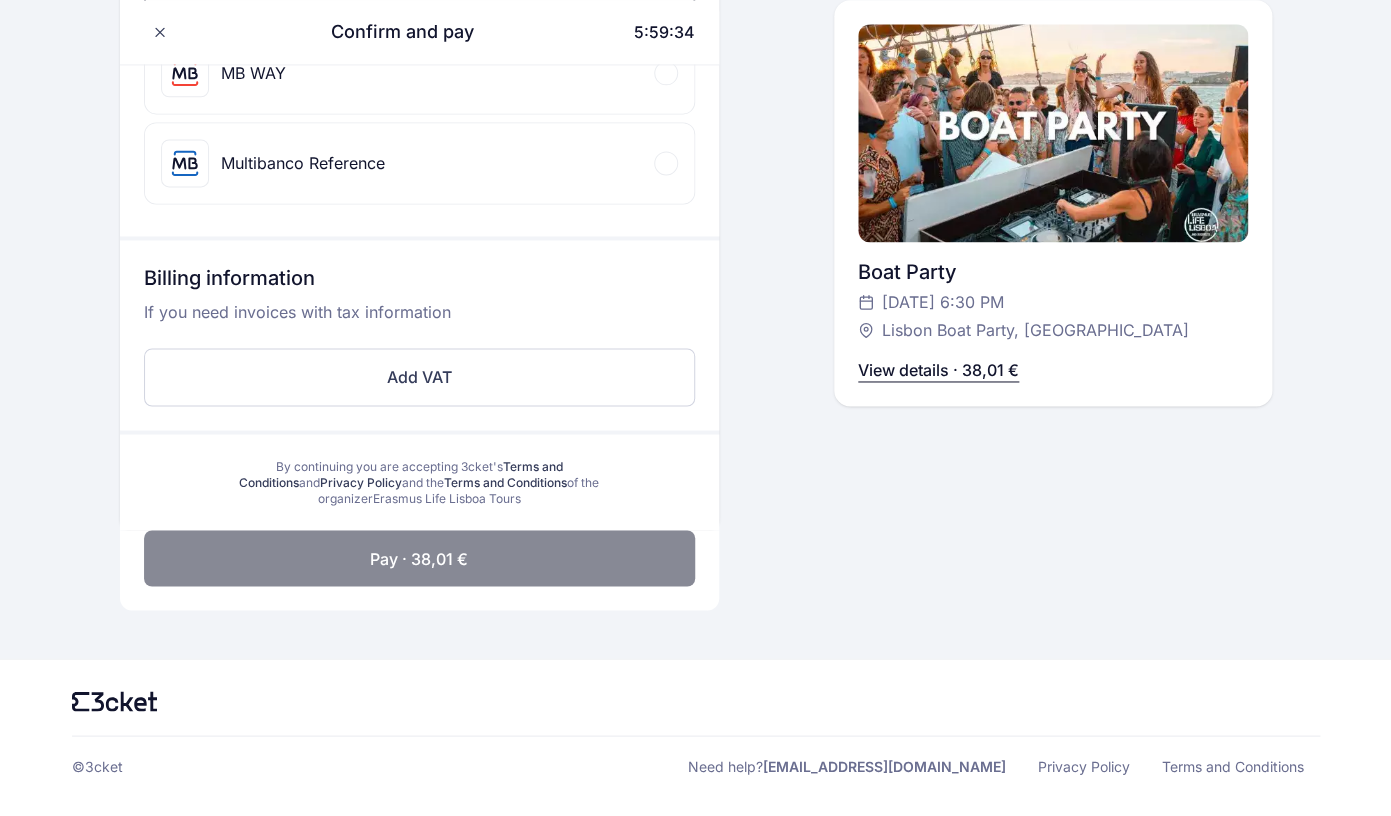 click on "Pay · 38,01 €" at bounding box center [419, 558] 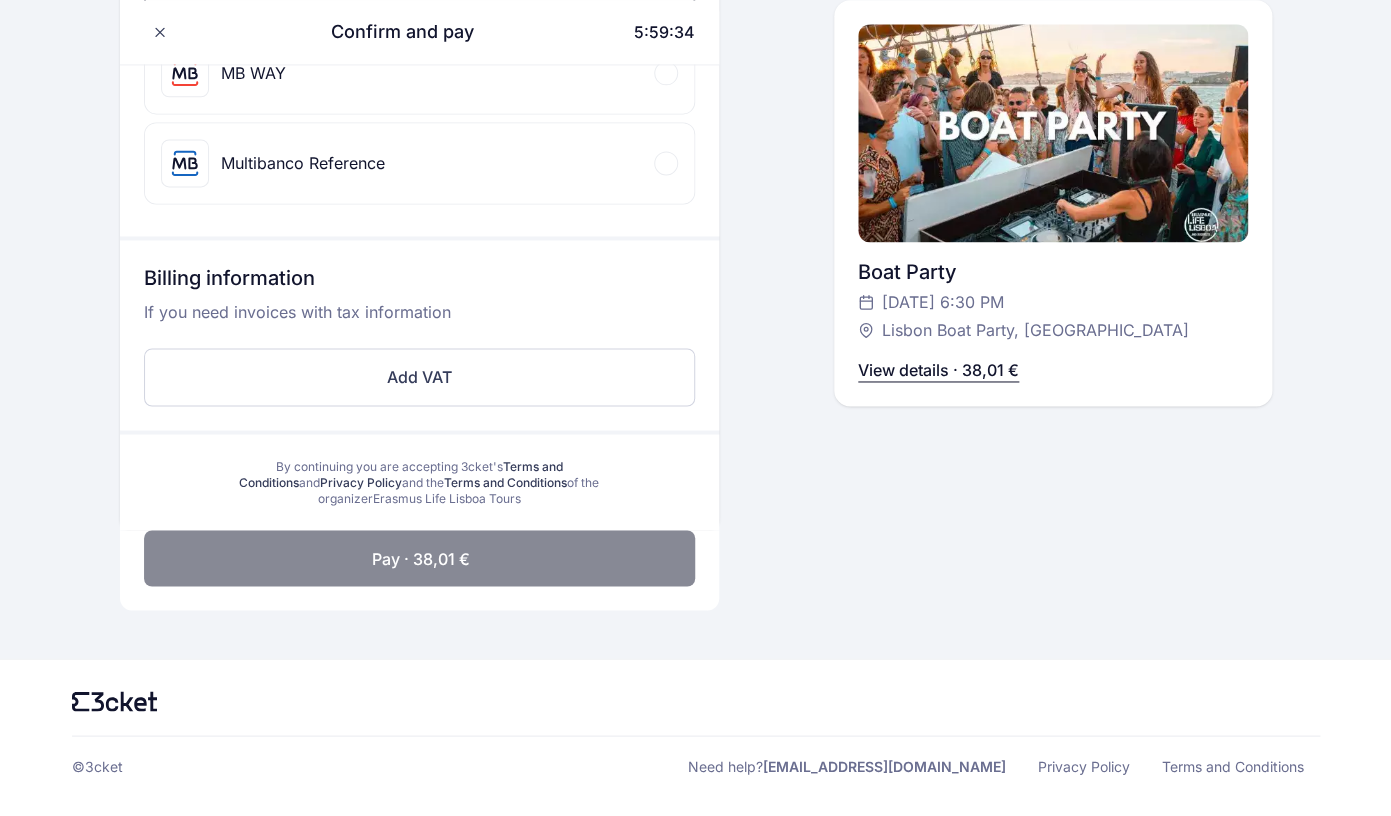 scroll, scrollTop: 645, scrollLeft: 0, axis: vertical 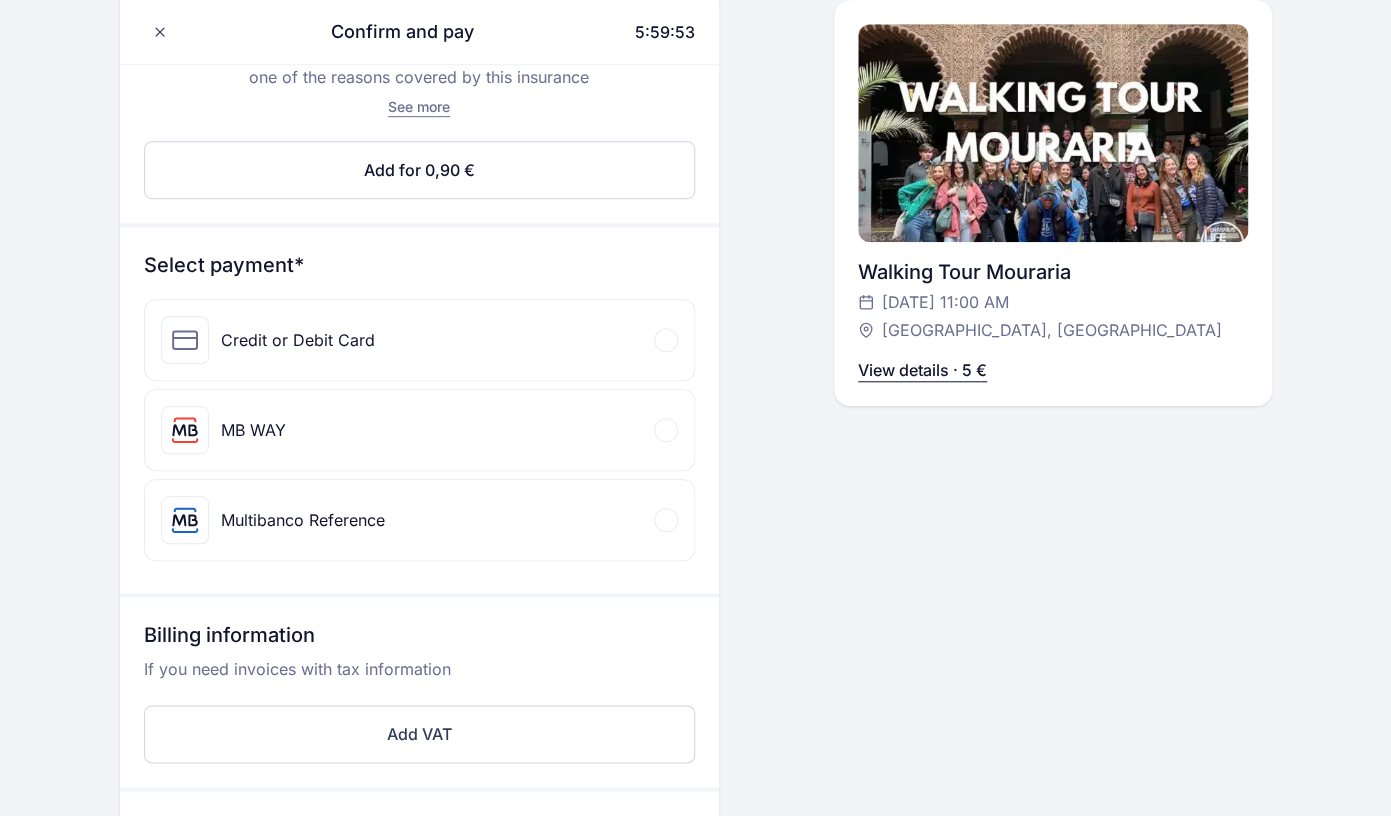 click on "Credit or Debit Card" at bounding box center (298, 340) 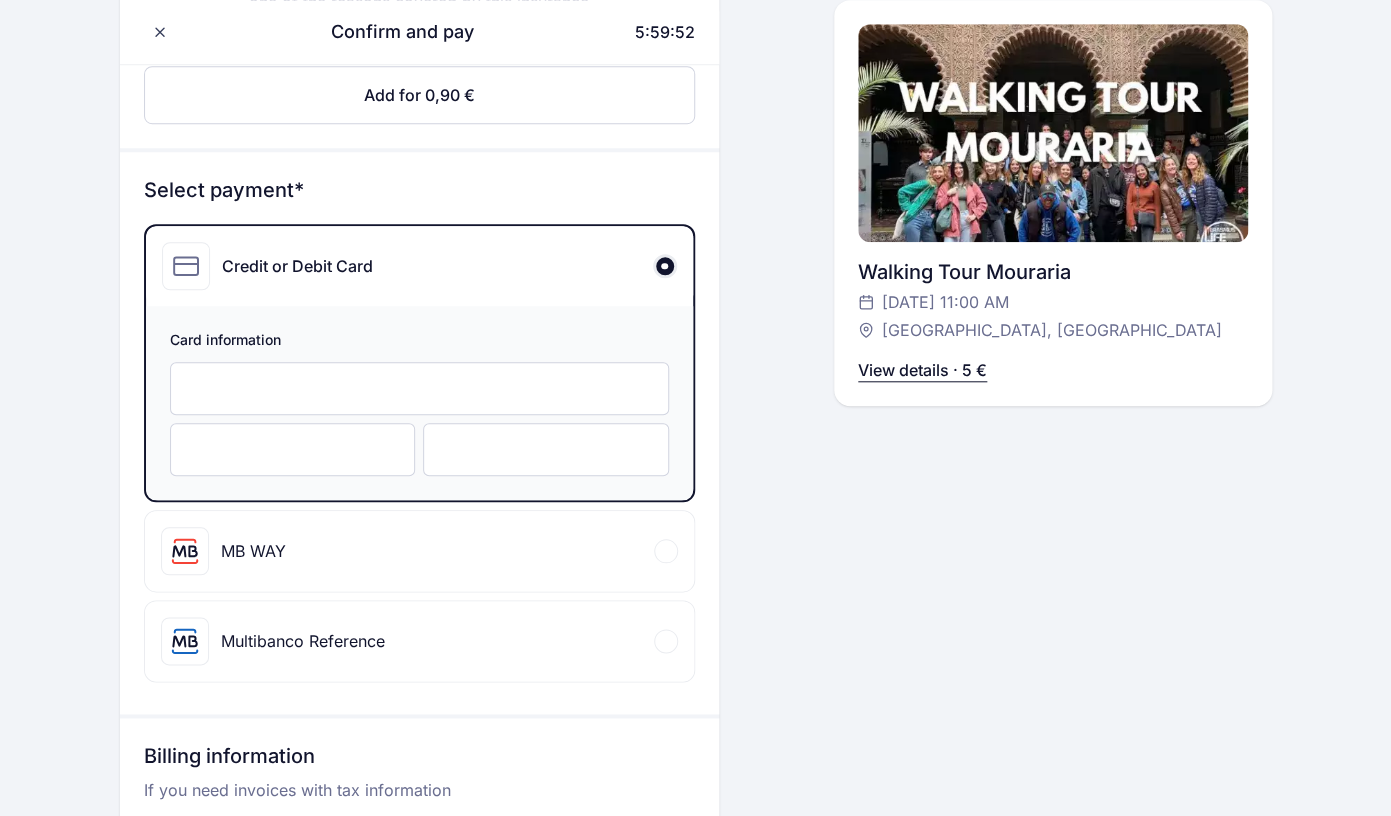 scroll, scrollTop: 468, scrollLeft: 0, axis: vertical 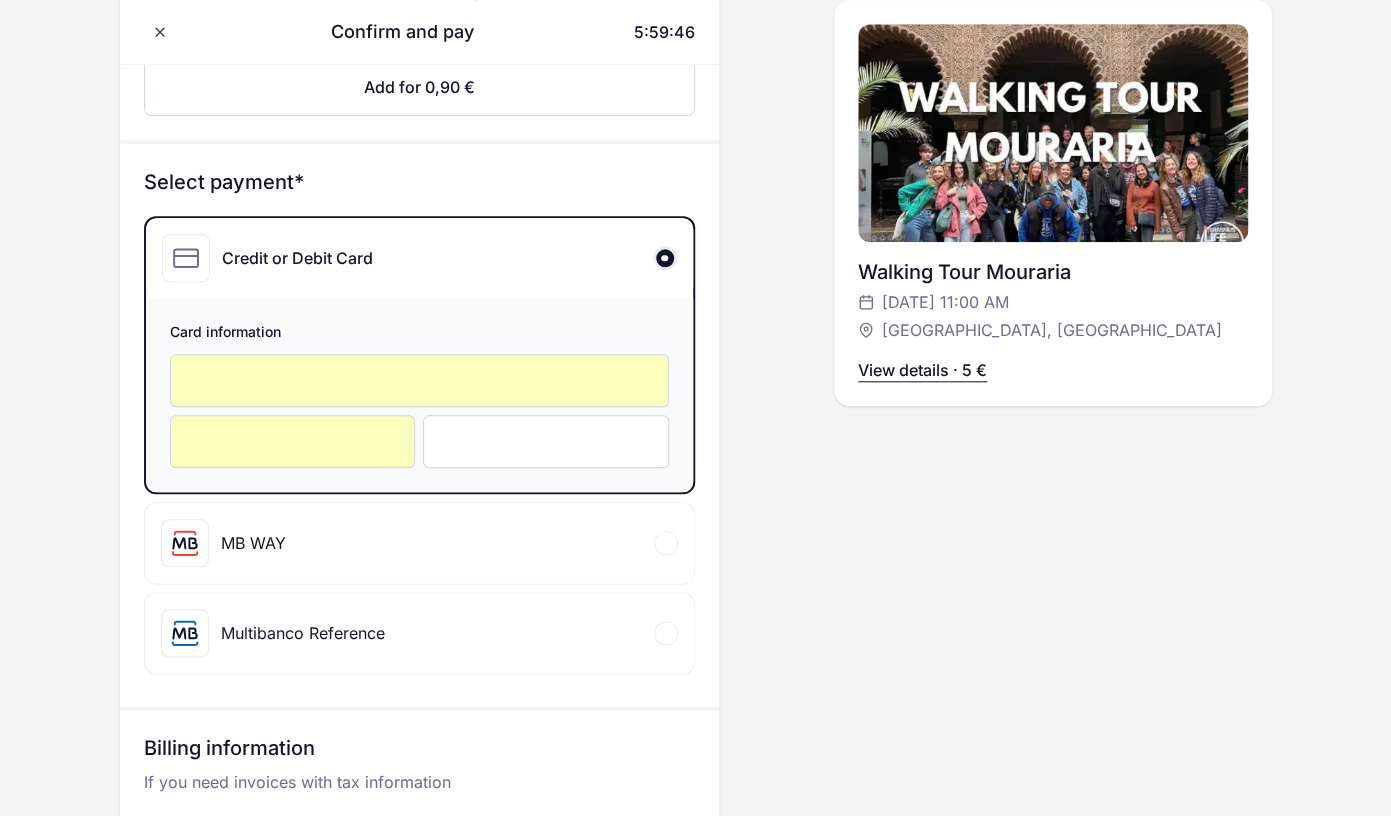 click at bounding box center (546, 441) 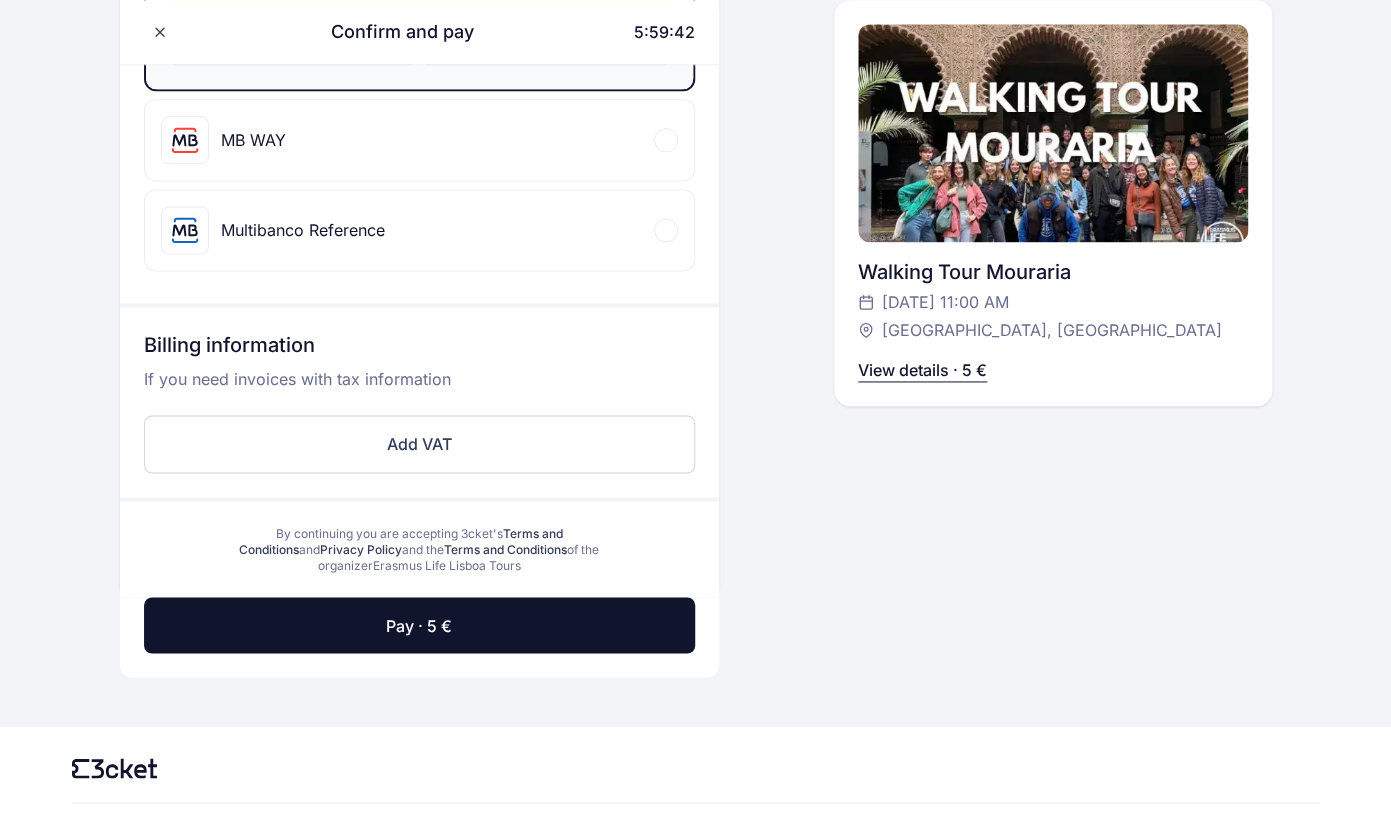 scroll, scrollTop: 936, scrollLeft: 0, axis: vertical 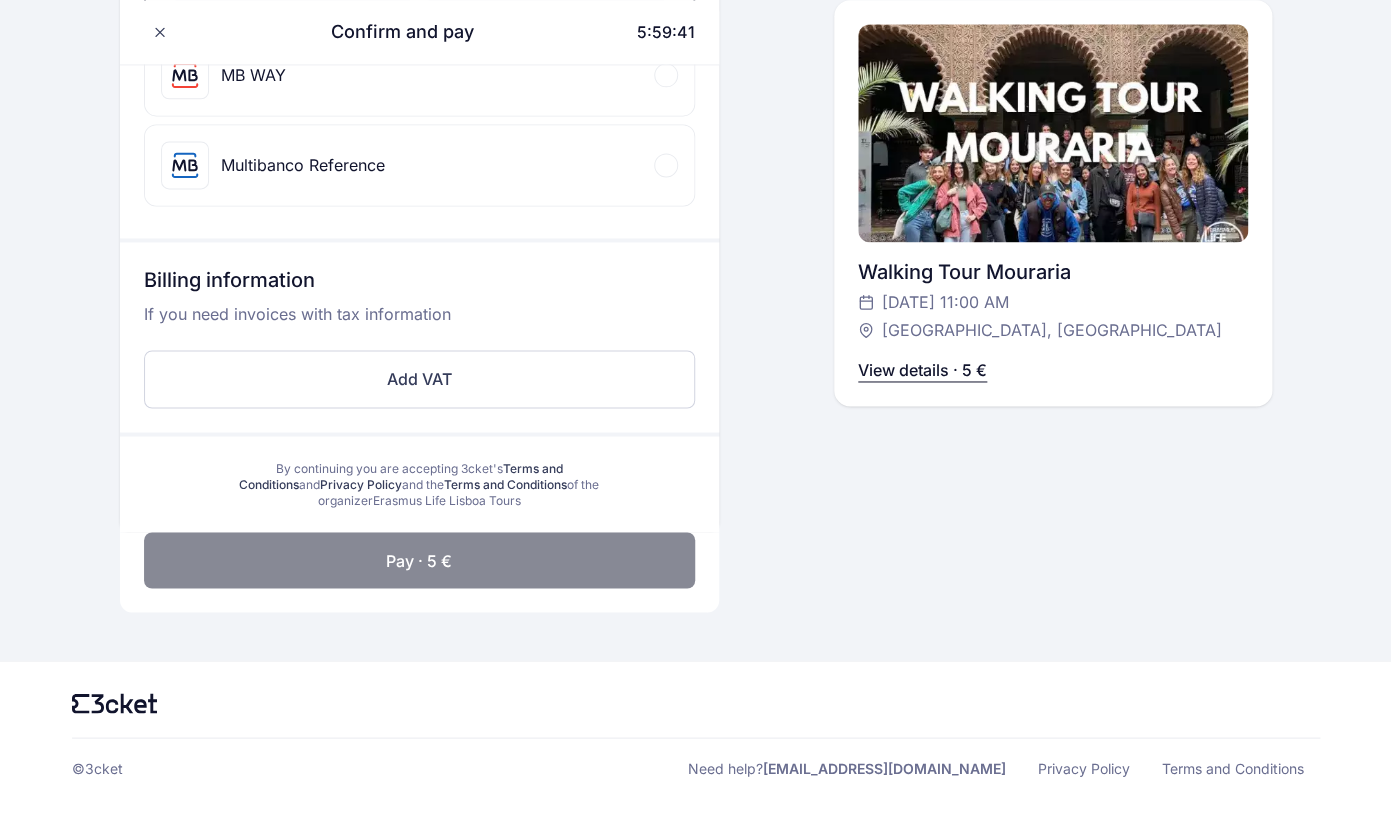 click on "Pay · 5 €" at bounding box center (419, 560) 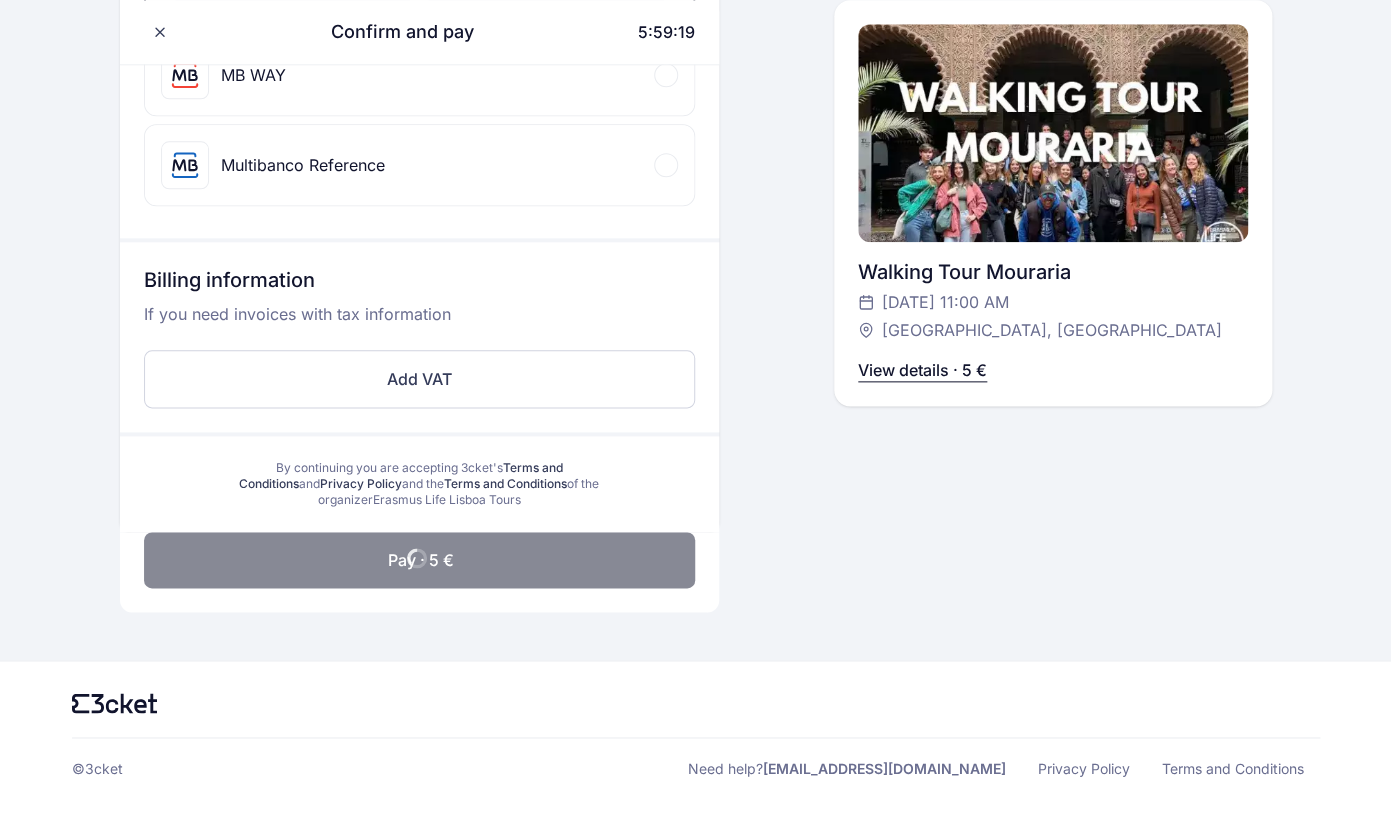 scroll, scrollTop: 0, scrollLeft: 0, axis: both 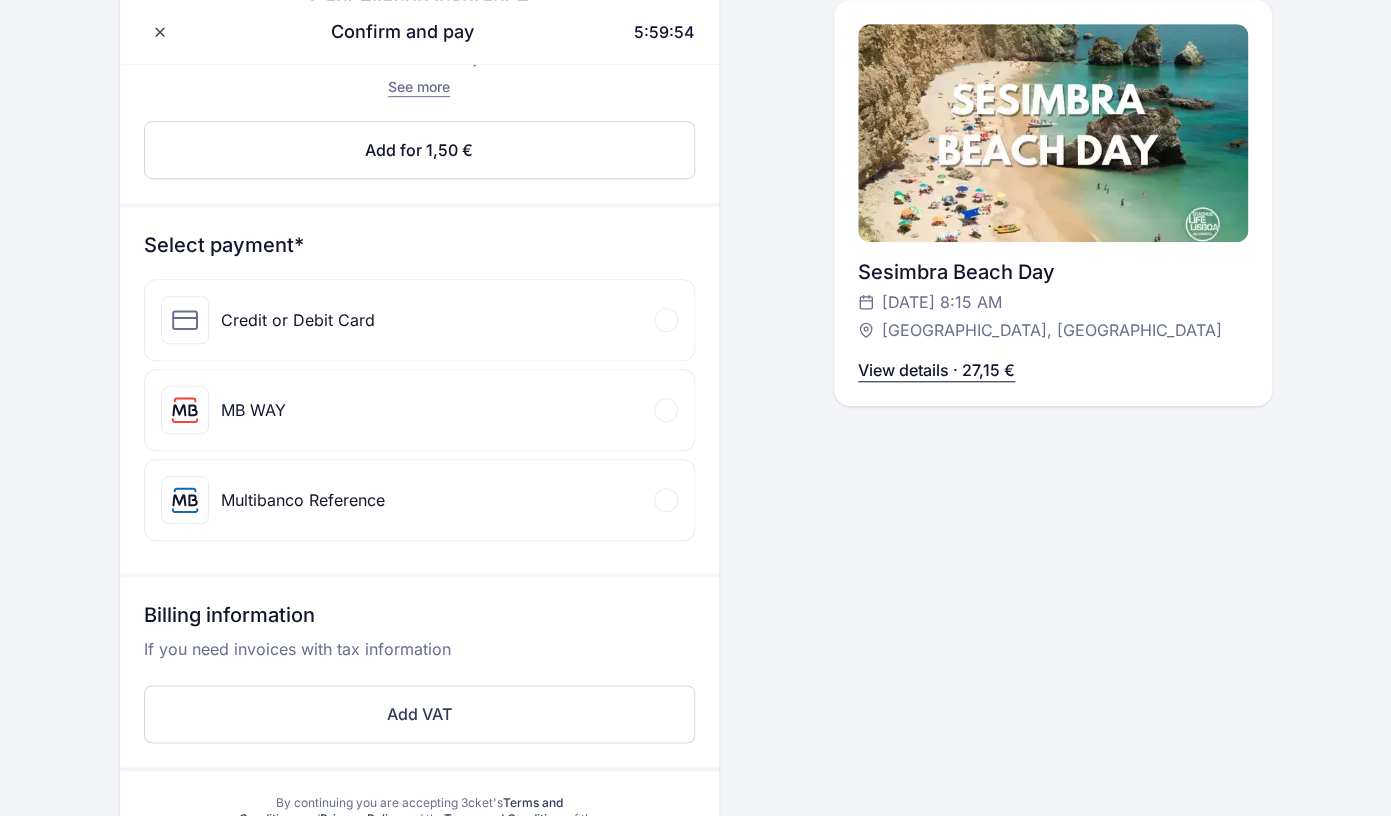 click on "Credit or Debit Card" at bounding box center [419, 320] 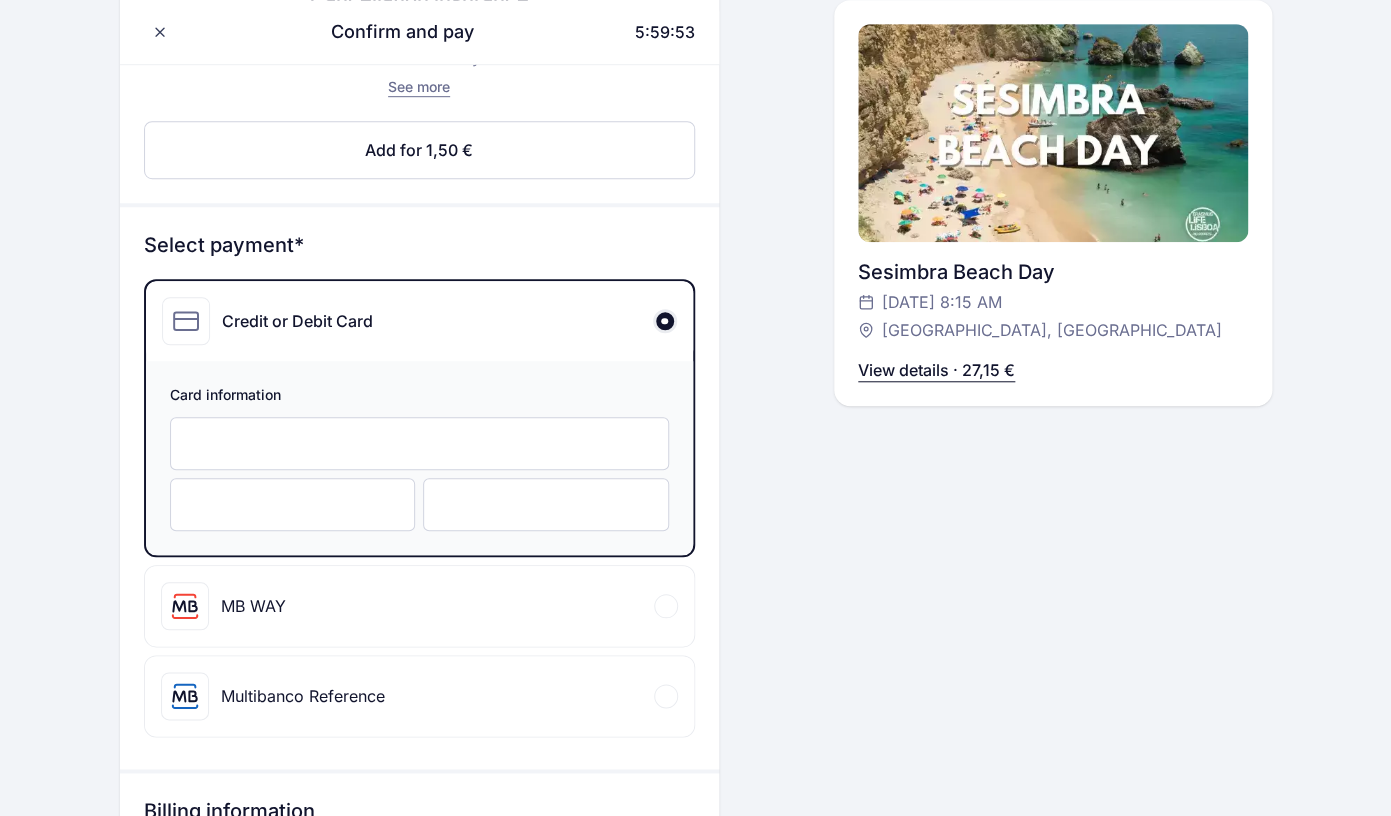 click at bounding box center [419, 443] 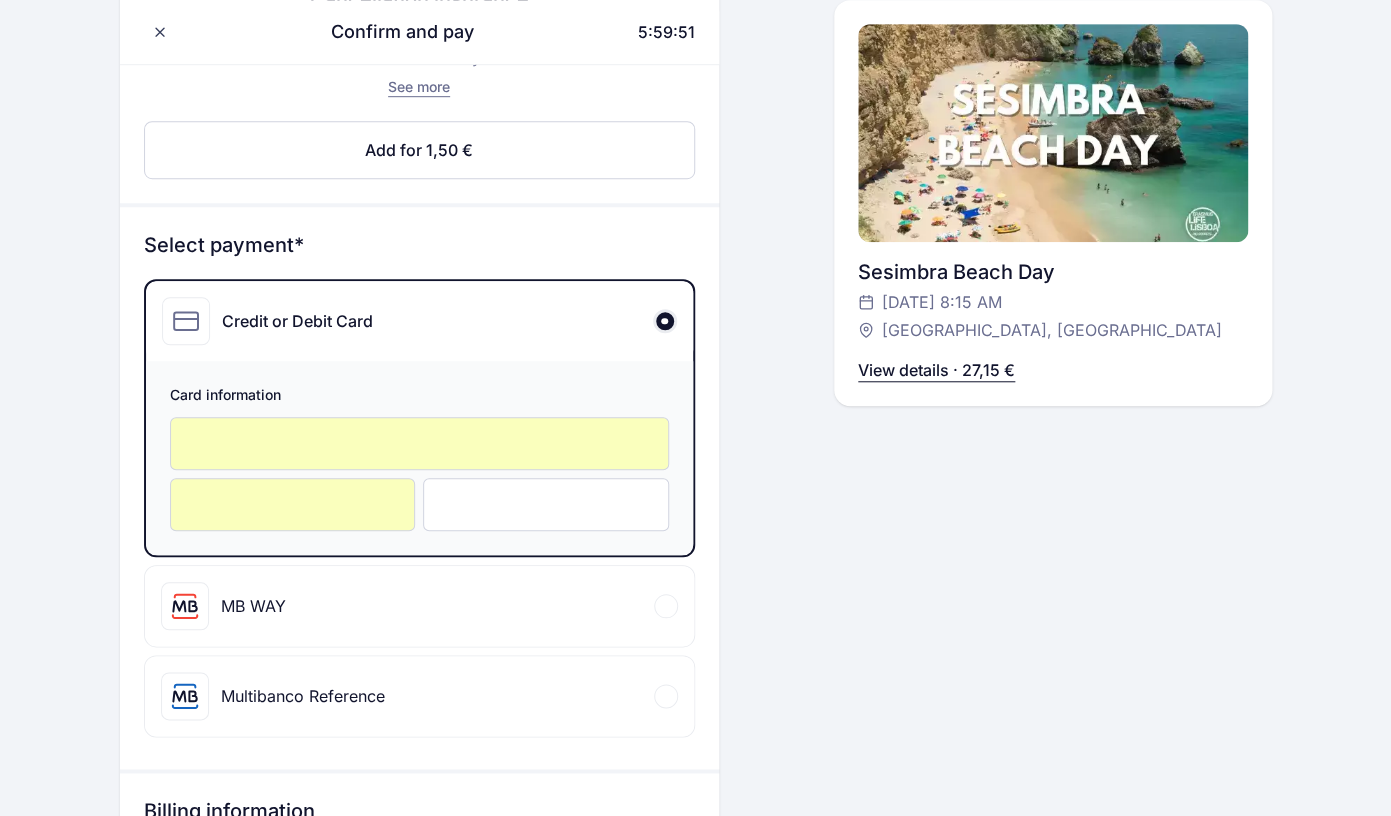 click at bounding box center [546, 504] 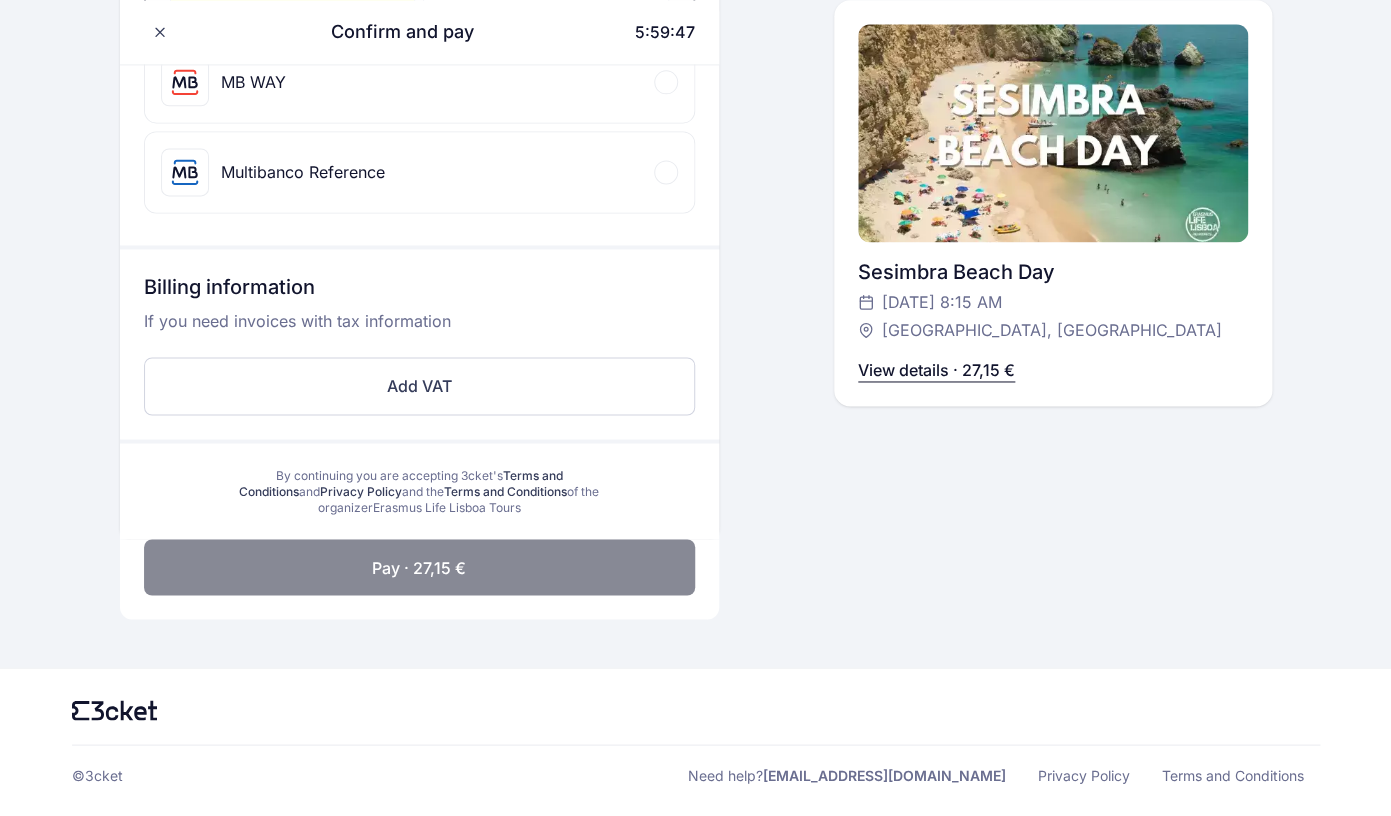 click on "Pay · 27,15 €" at bounding box center [419, 567] 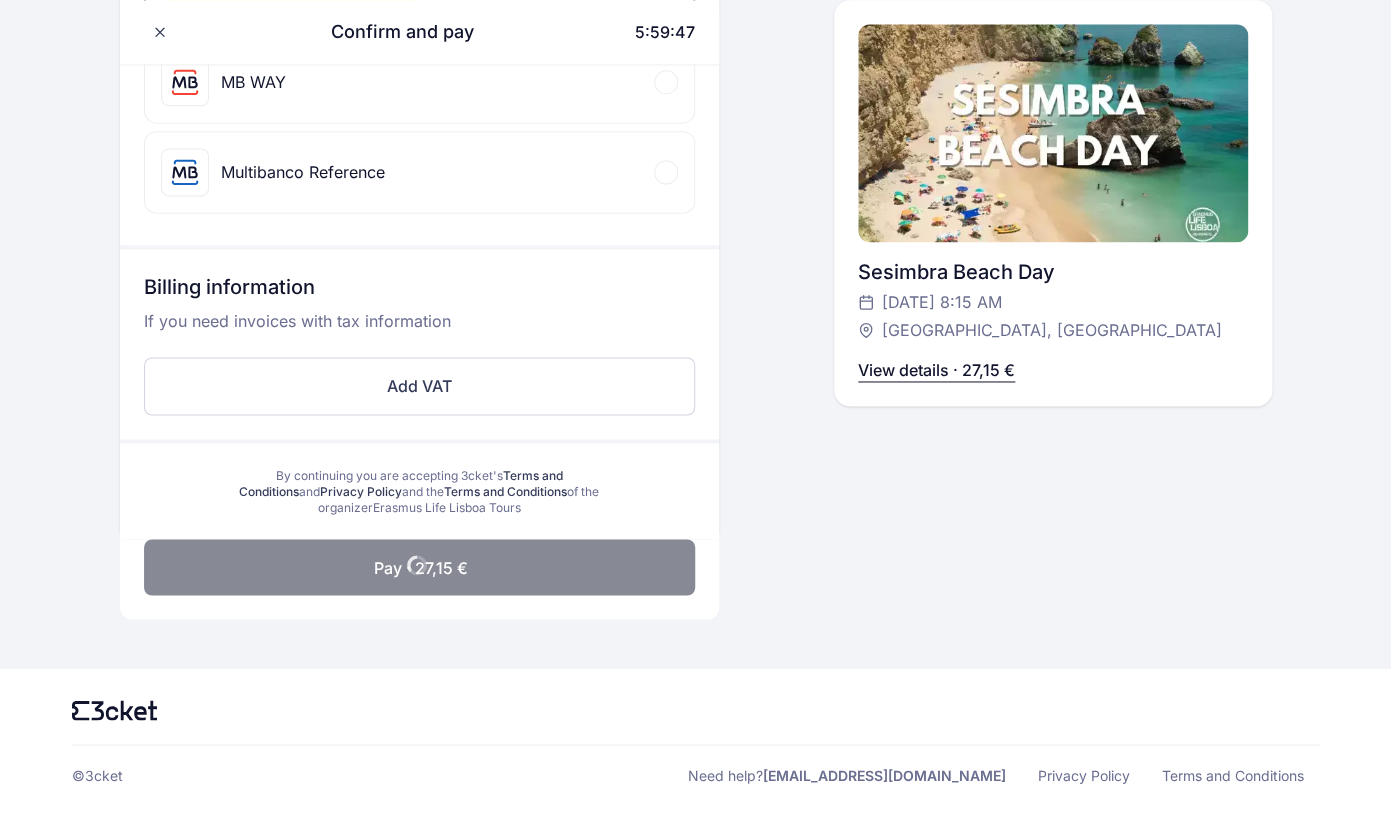 scroll, scrollTop: 635, scrollLeft: 0, axis: vertical 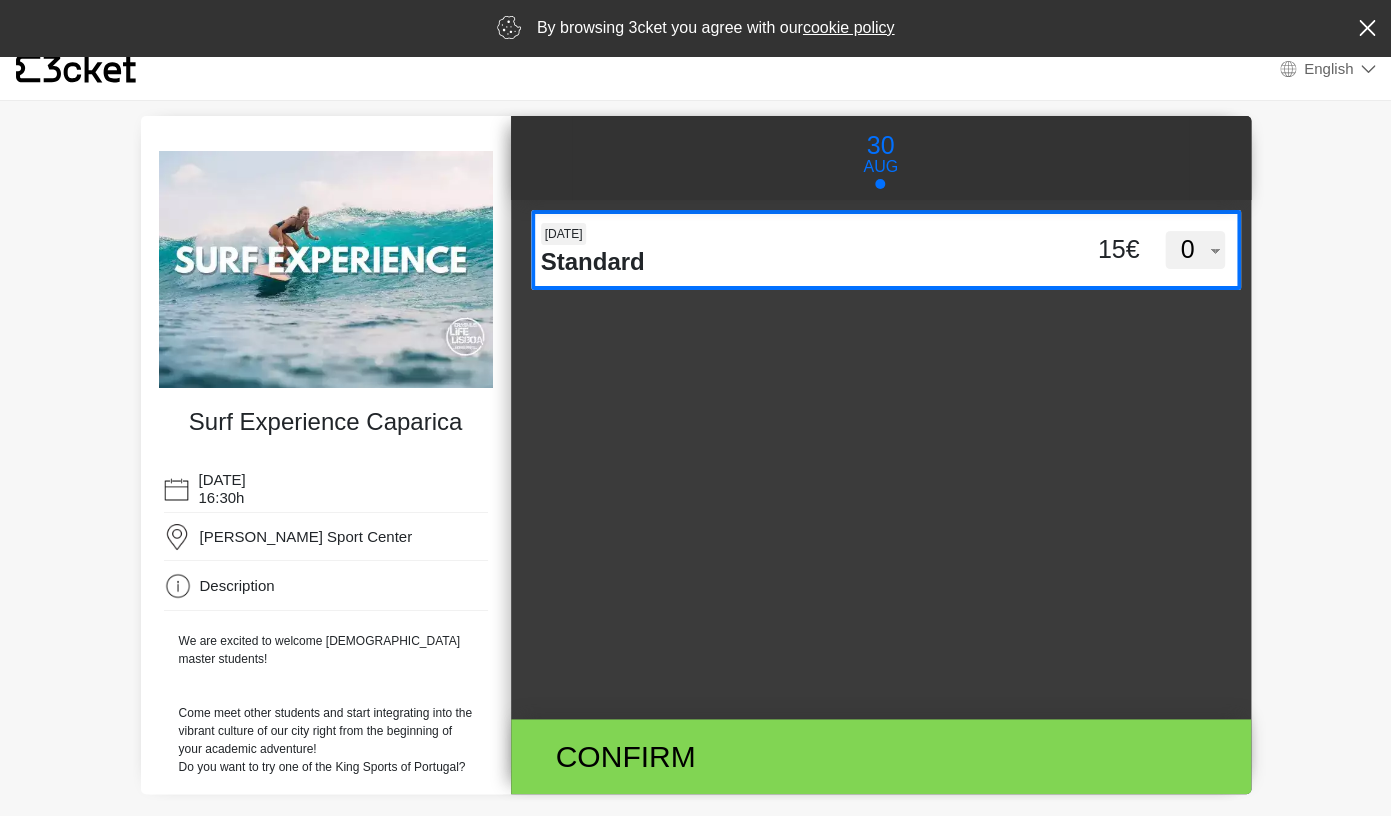 click on "0
1
2
3
4
5
6" at bounding box center [1195, 250] 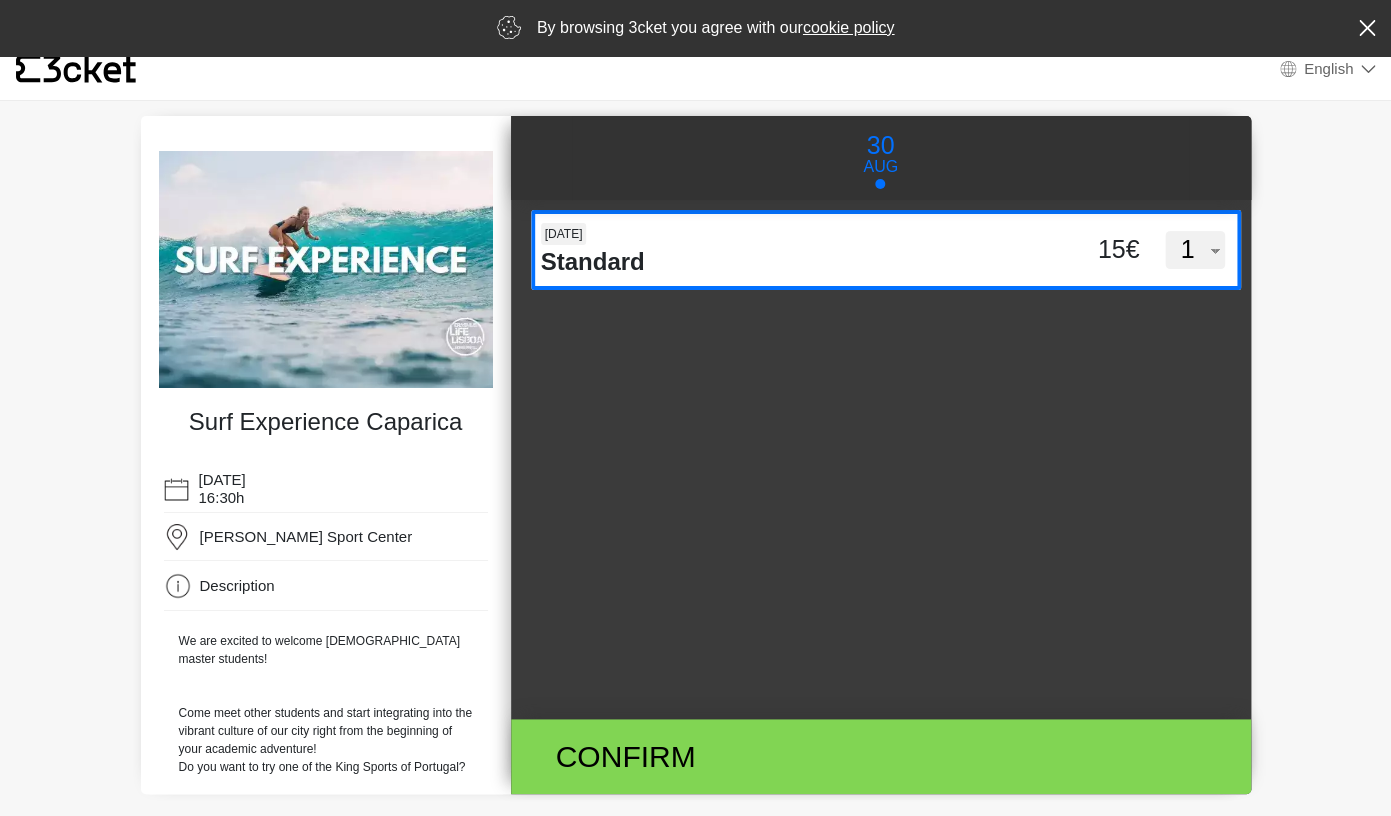 click on "1" at bounding box center (0, 0) 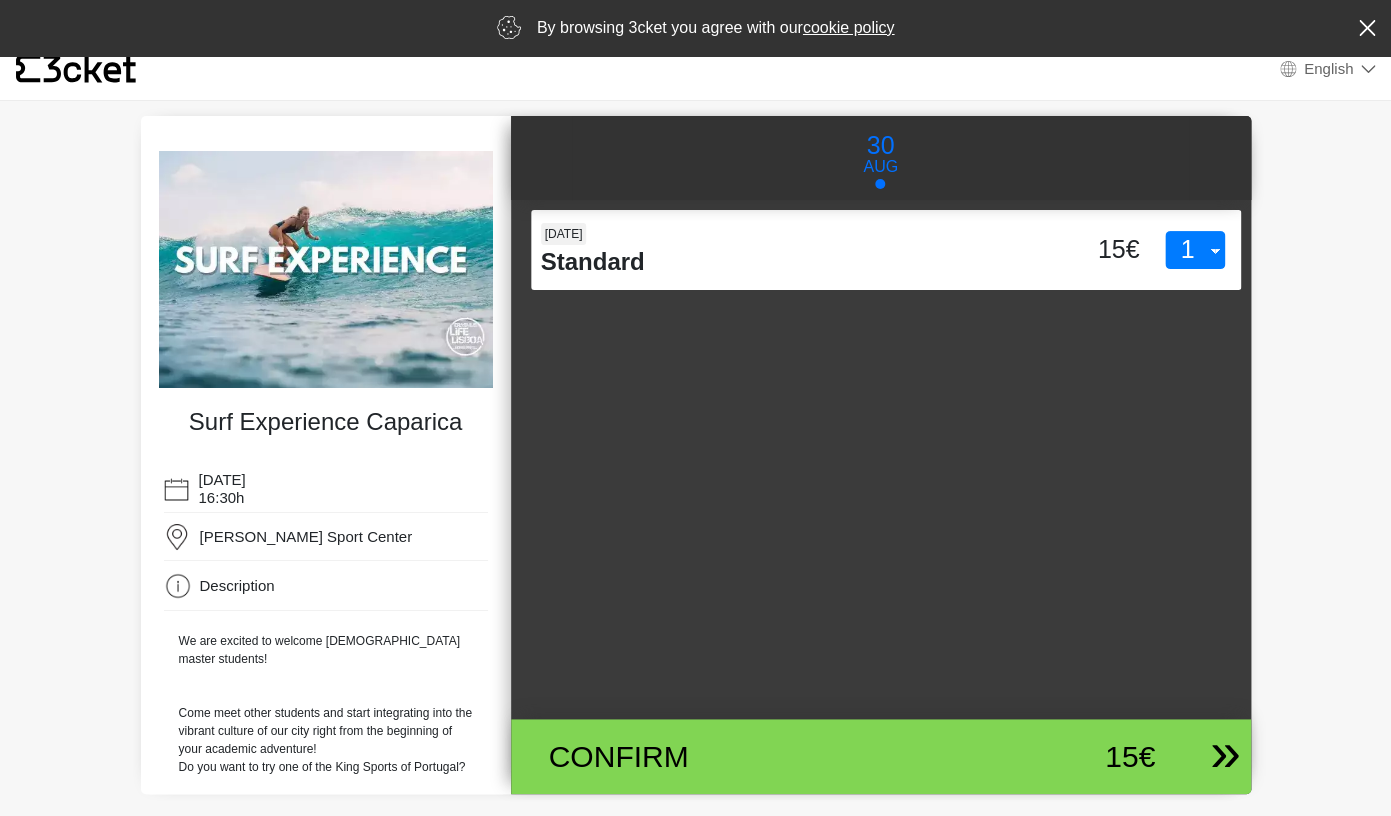 click on "Confirm" at bounding box center (760, 756) 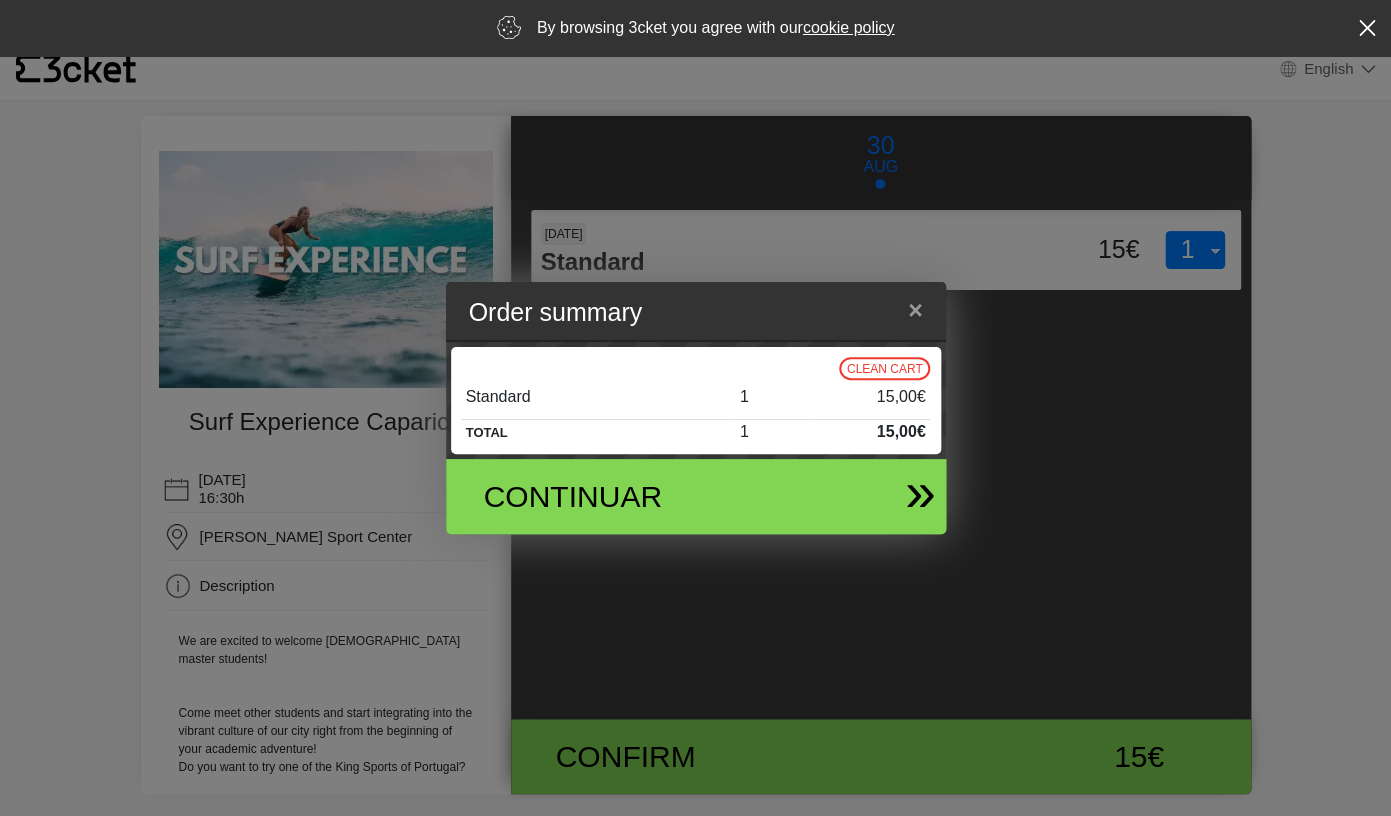 click on "Continuar" at bounding box center [615, 496] 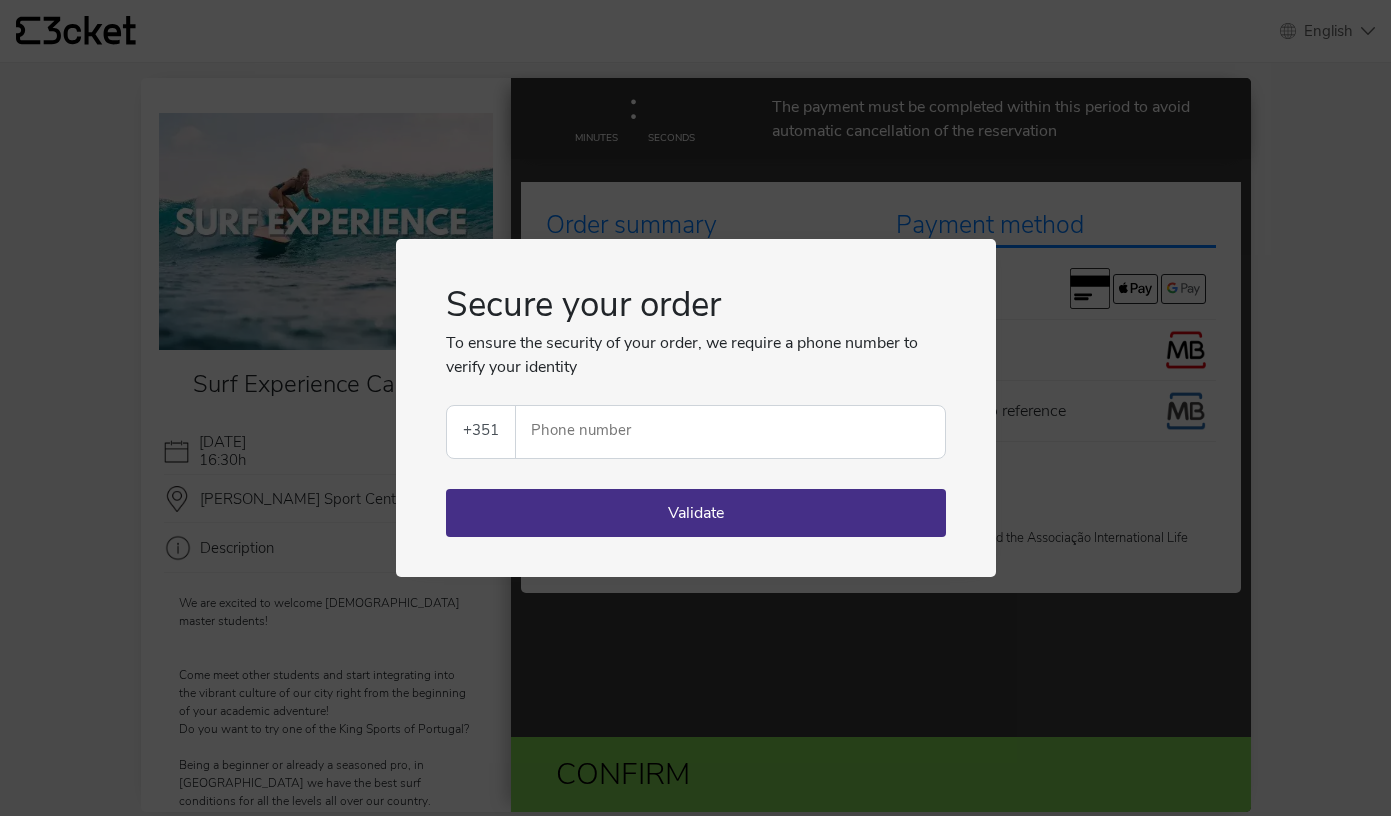 scroll, scrollTop: 0, scrollLeft: 0, axis: both 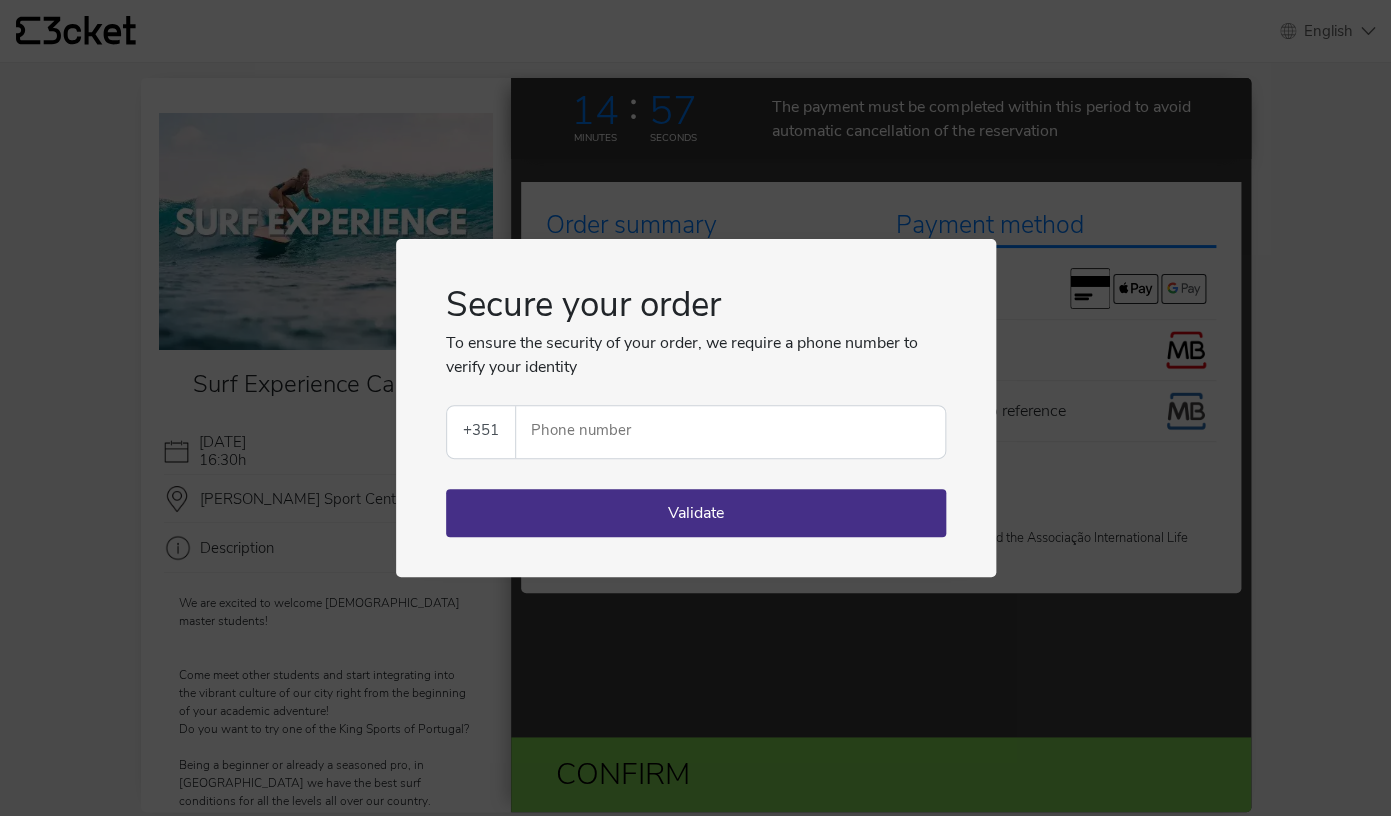 click on "Portugal (+351) Spain (+34) Belgium (+32) France (+33) United Kingdom (+44) Germany (+49) Italy (+39) Netherlands (+31) Brazil (+55) United States (+1) Switzerland (+41) All countries Afghanistan (+93) Aland Islands (+358) Albania (+355) Algeria (+213) American Samoa (+1) Andorra (+376) Angola (+244) Anguilla (+1) Antigua and Barbuda (+1) Argentina (+54) Armenia (+374) Aruba (+297) Ascension Island (+247) Australia (+61) Austria (+43) Azerbaijan (+994) Bahamas (+1) Bahrain (+973) Bangladesh (+880) Barbados (+1) Belarus (+375) Belgium (+32) Belize (+501) Benin (+229) Bermuda (+1) Bhutan (+975) Bolivia (+591) Bonaire, Saint Eustatius and Saba  (+599) Bosnia and Herzegovina (+387) Botswana (+267) Brazil (+55) British Indian Ocean Territory (+246) British Virgin Islands (+1) Brunei (+673) Bulgaria (+359) Burkina Faso (+226) Burundi (+257) Cambodia (+855) Cameroon (+237) Canada (+1) Cape Verde (+238) Cayman Islands (+1) Central African Republic (+236) Chad (+235) Chile (+56) China (+86) Christmas Island (+61)" at bounding box center (481, 432) 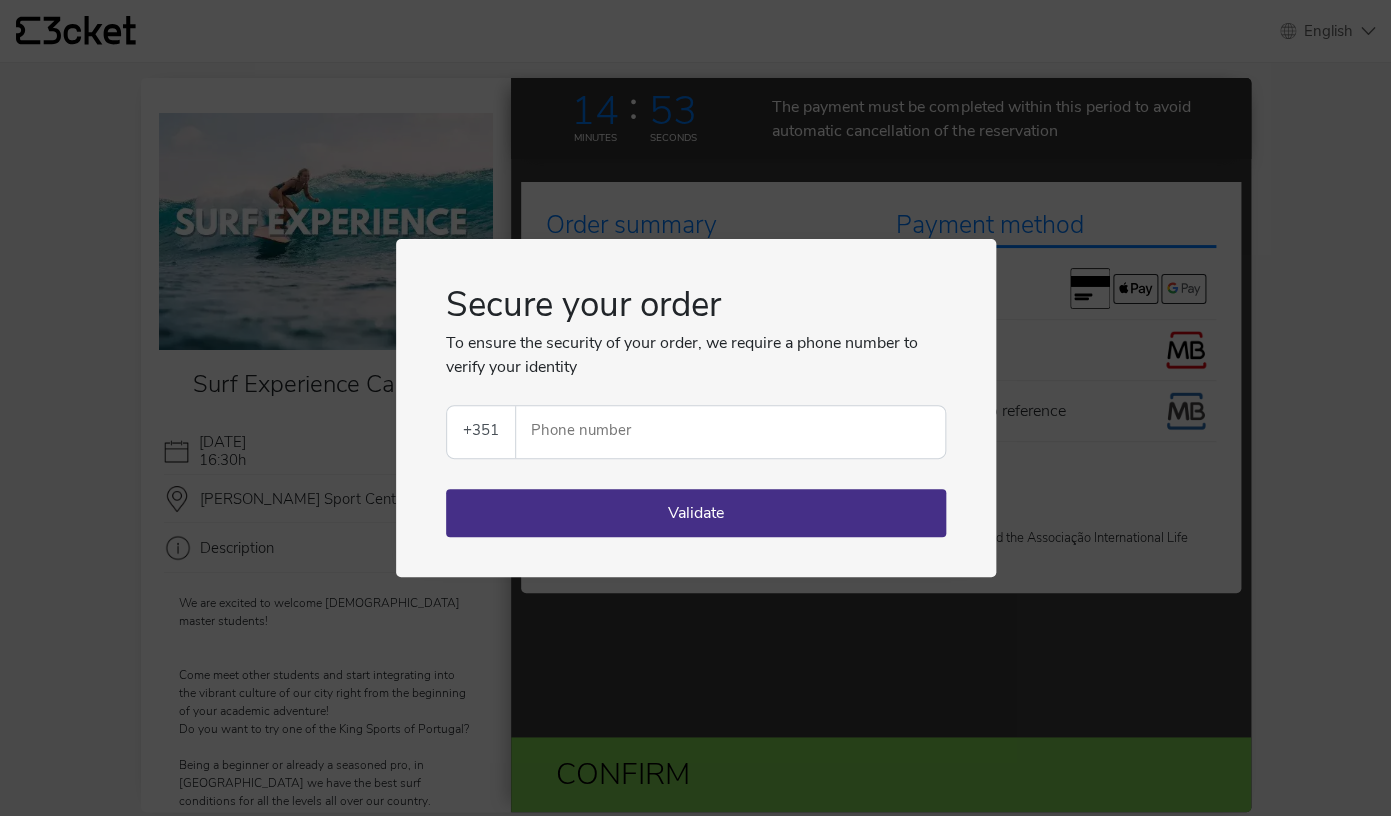 select on "49" 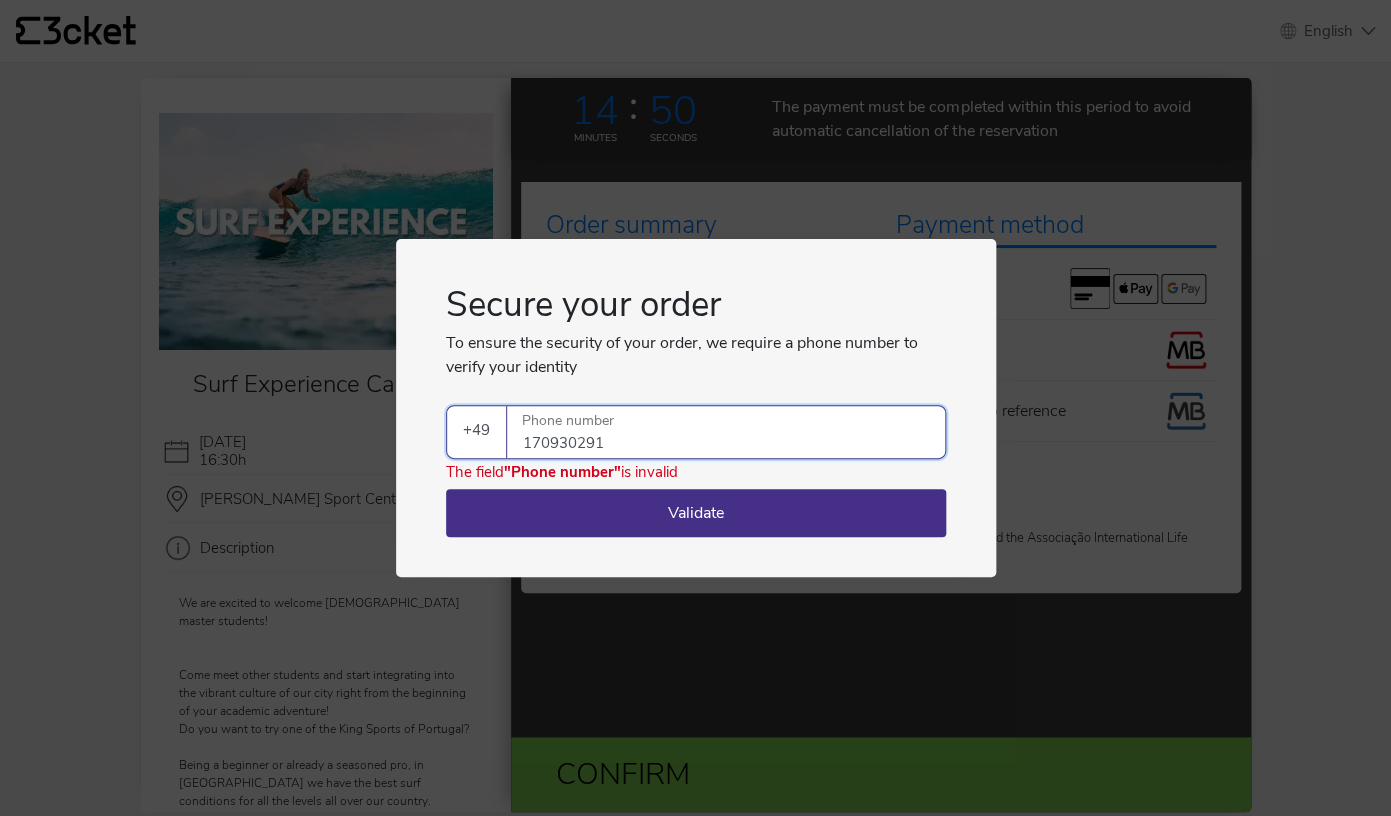 type on "1709302912" 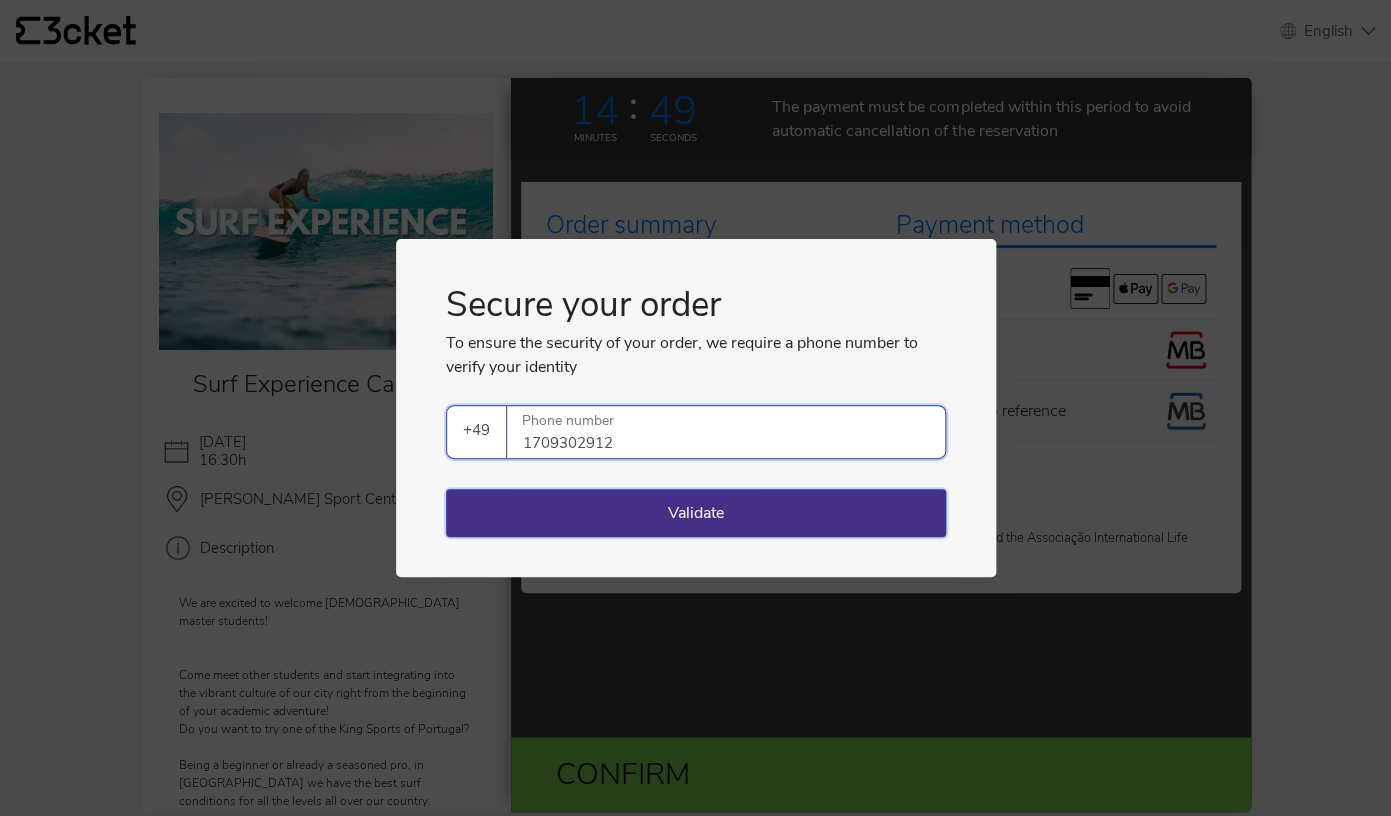 click on "Validate" at bounding box center [696, 513] 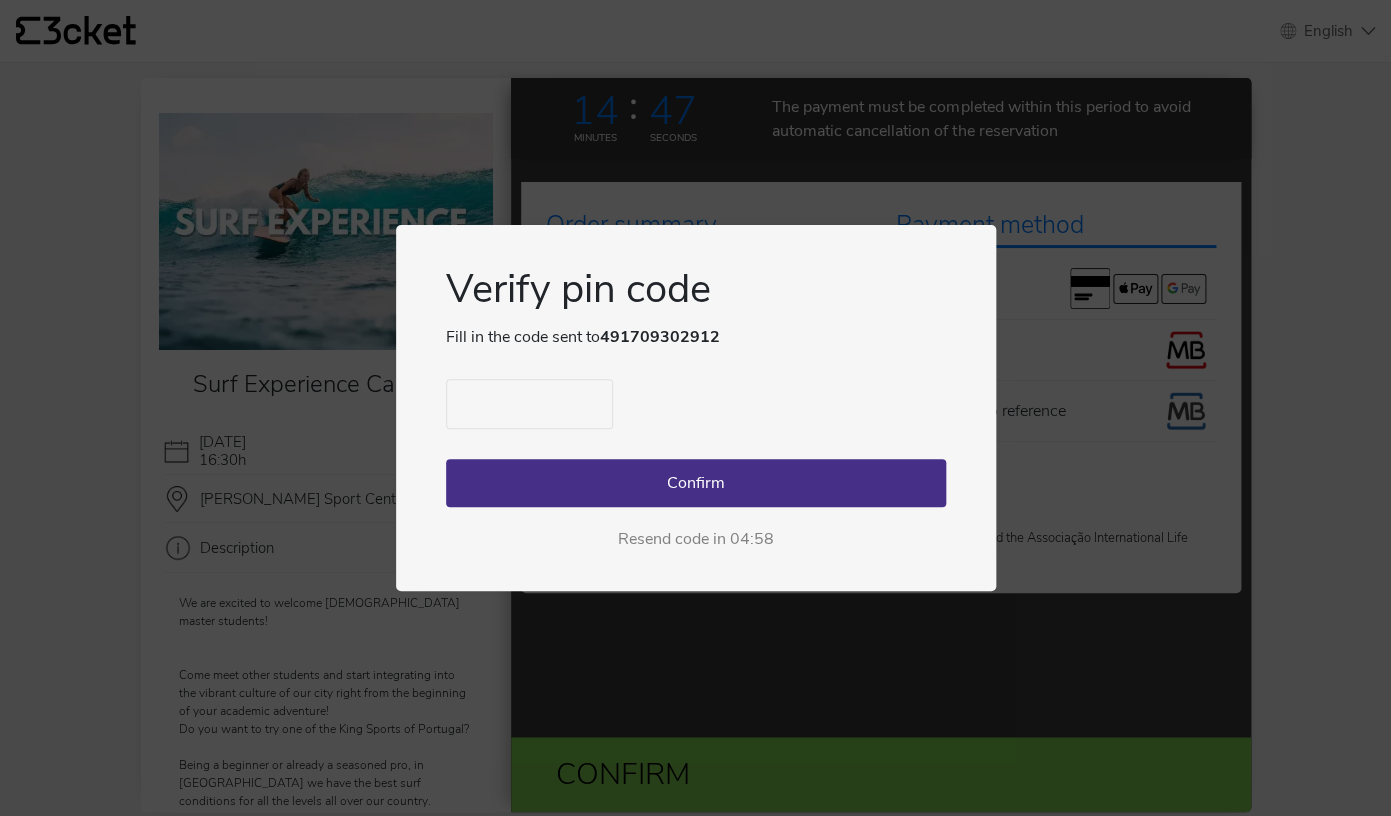 click at bounding box center [529, 404] 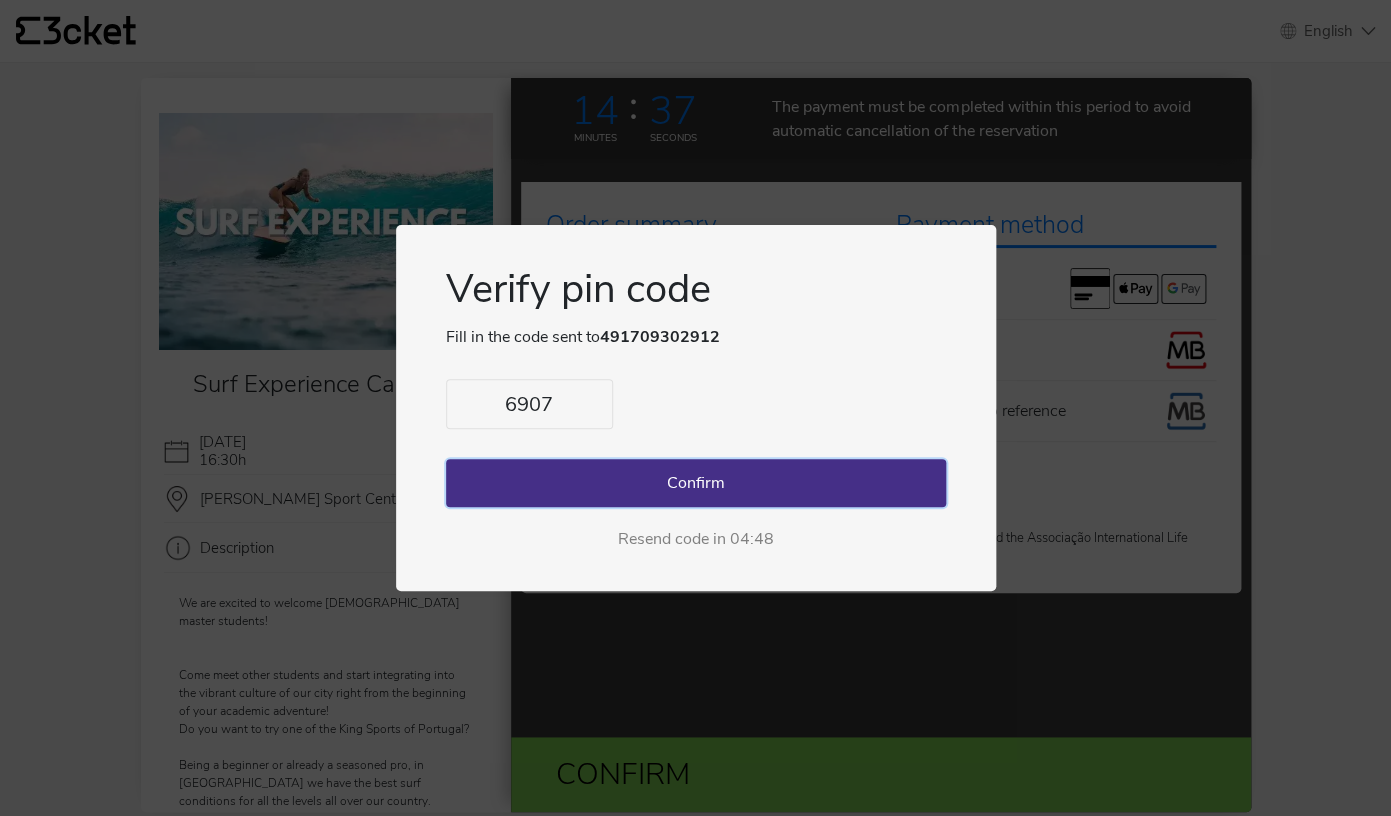 type on "6907" 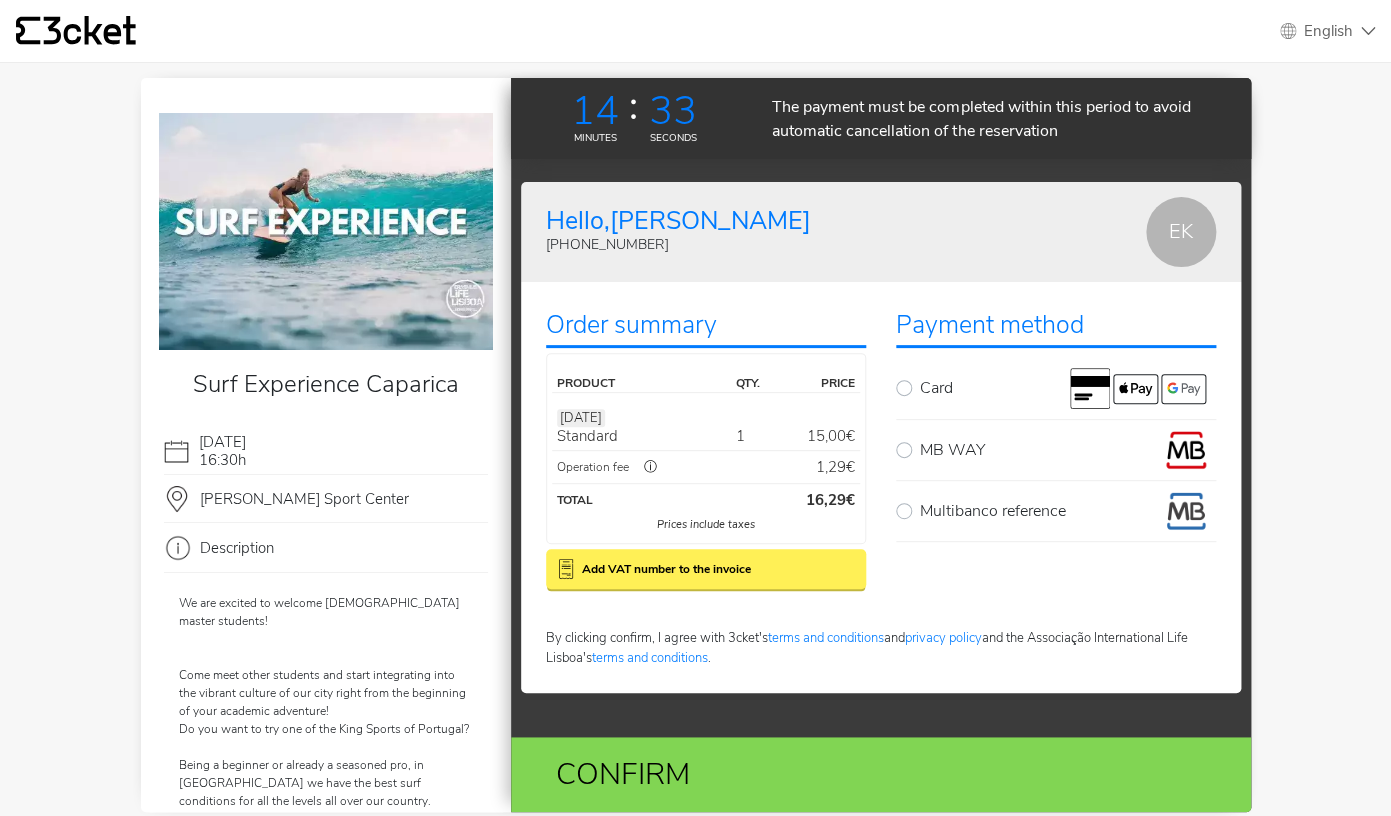 click on "Card" at bounding box center (1068, 388) 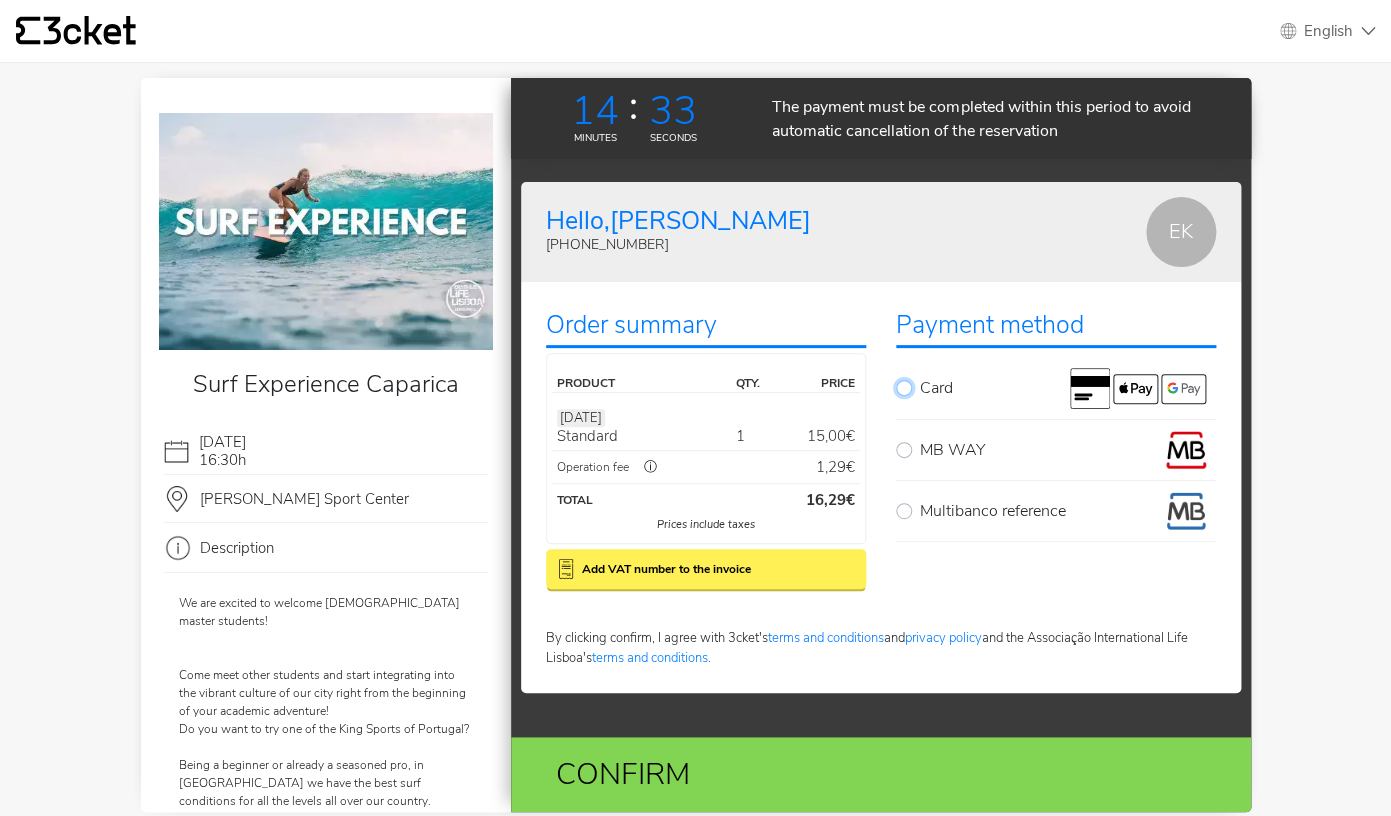 radio on "true" 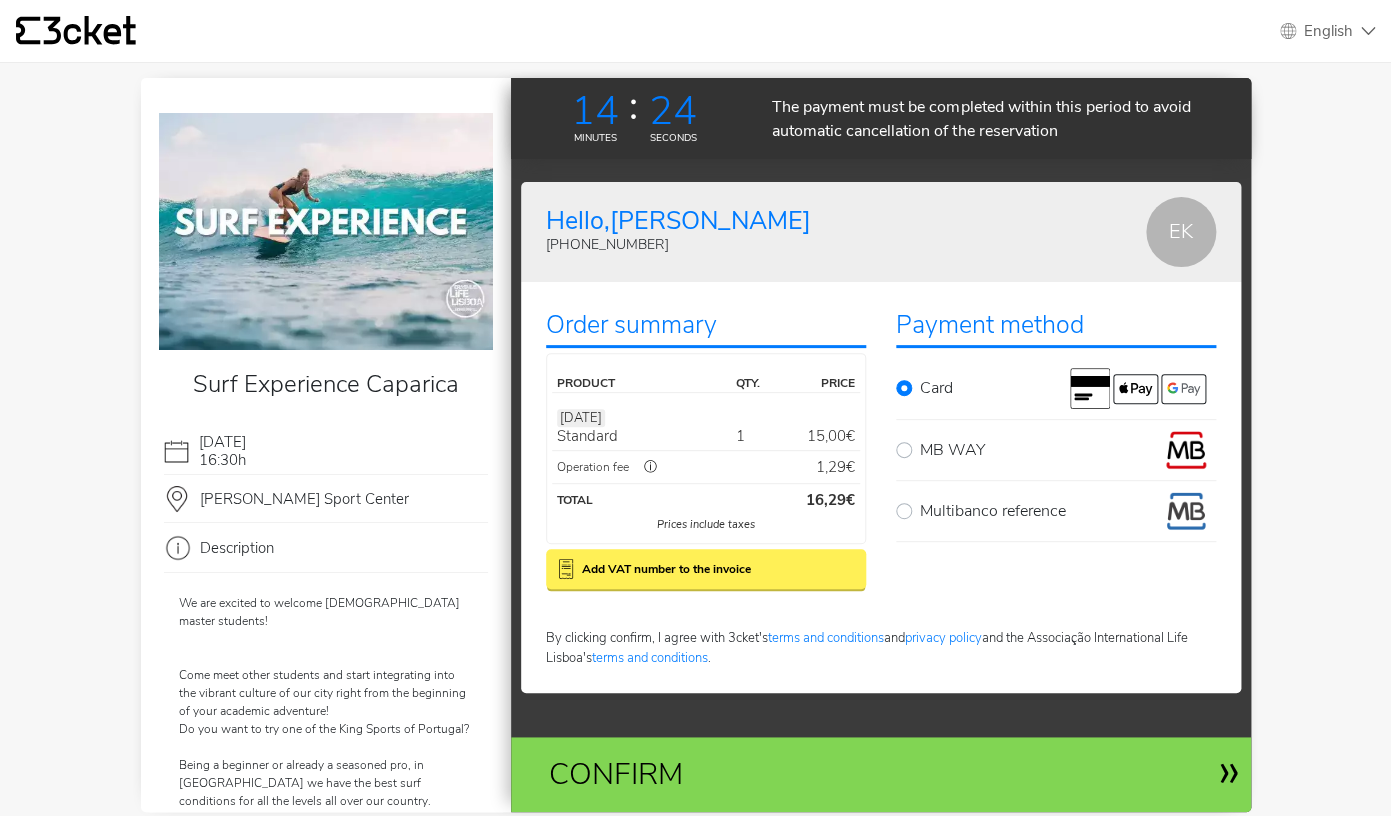 click on "Confirm" at bounding box center (760, 774) 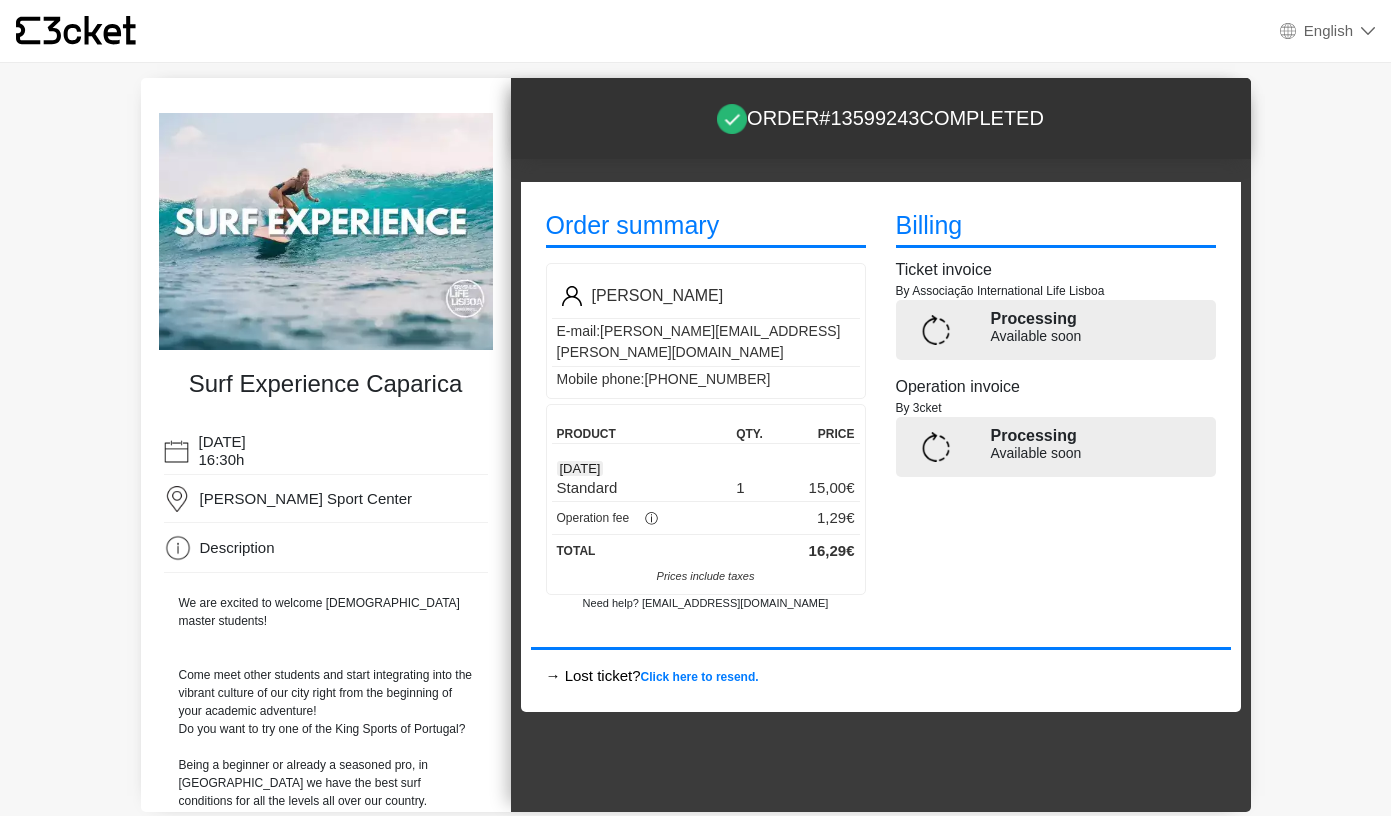 scroll, scrollTop: 0, scrollLeft: 0, axis: both 